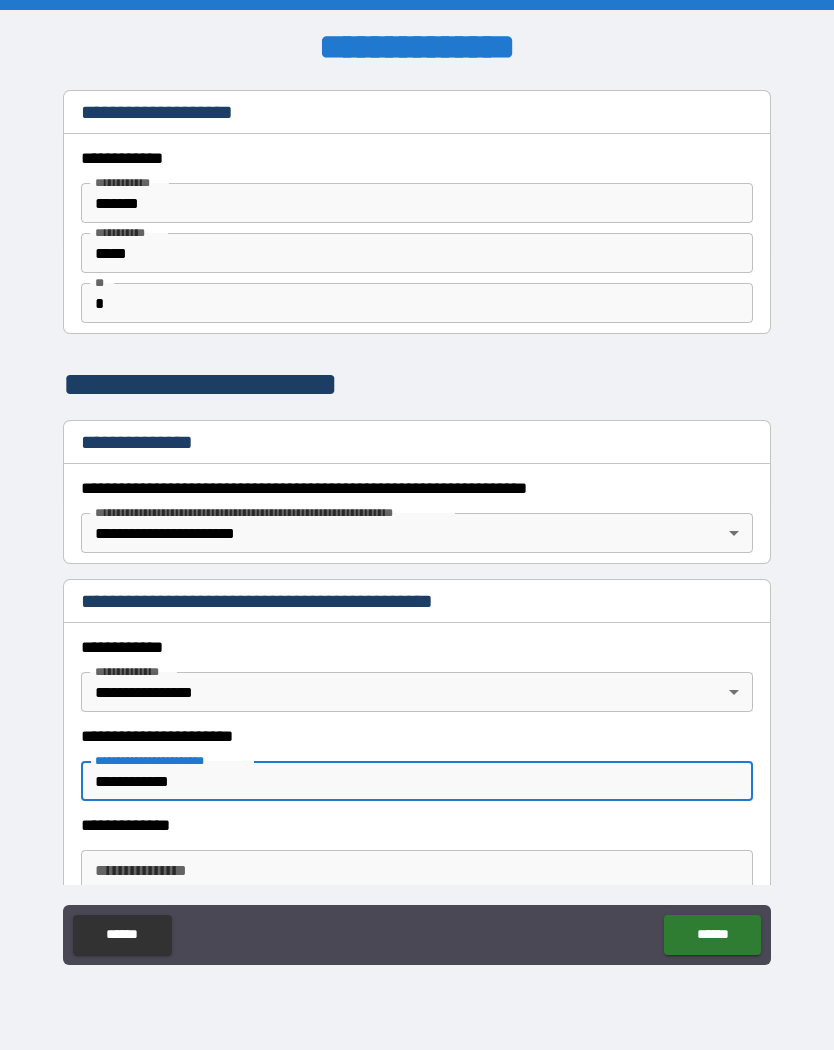 scroll, scrollTop: 0, scrollLeft: 0, axis: both 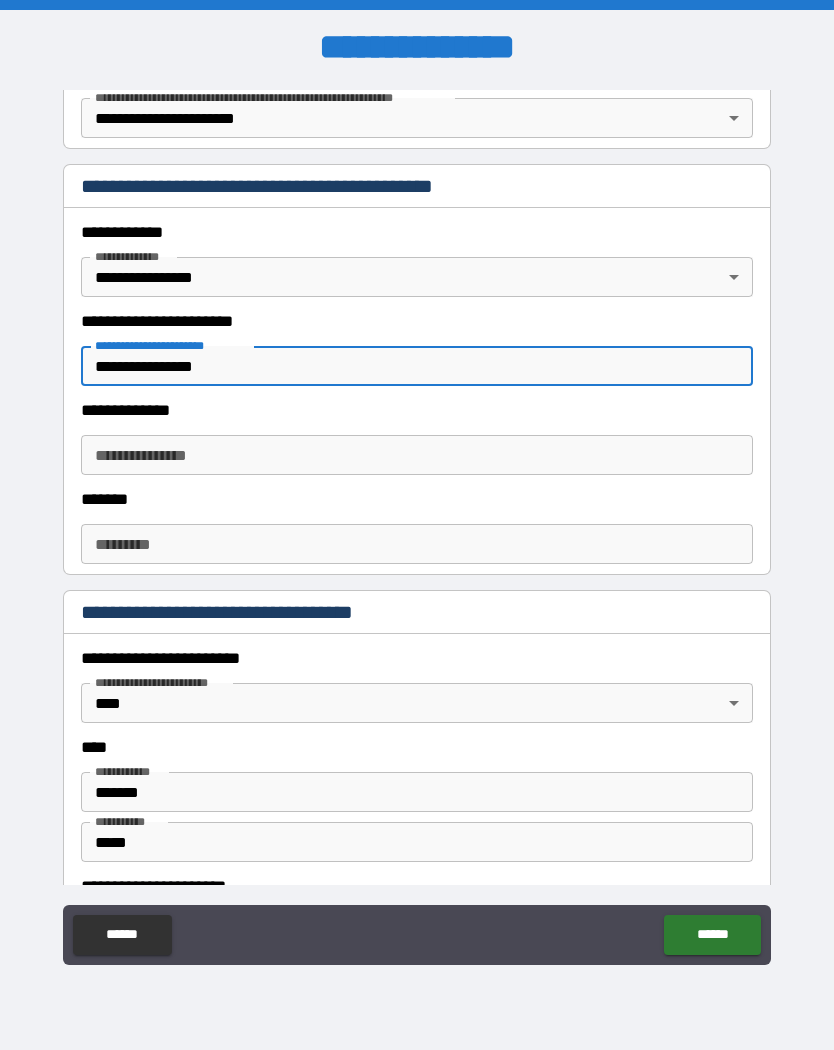 type on "**********" 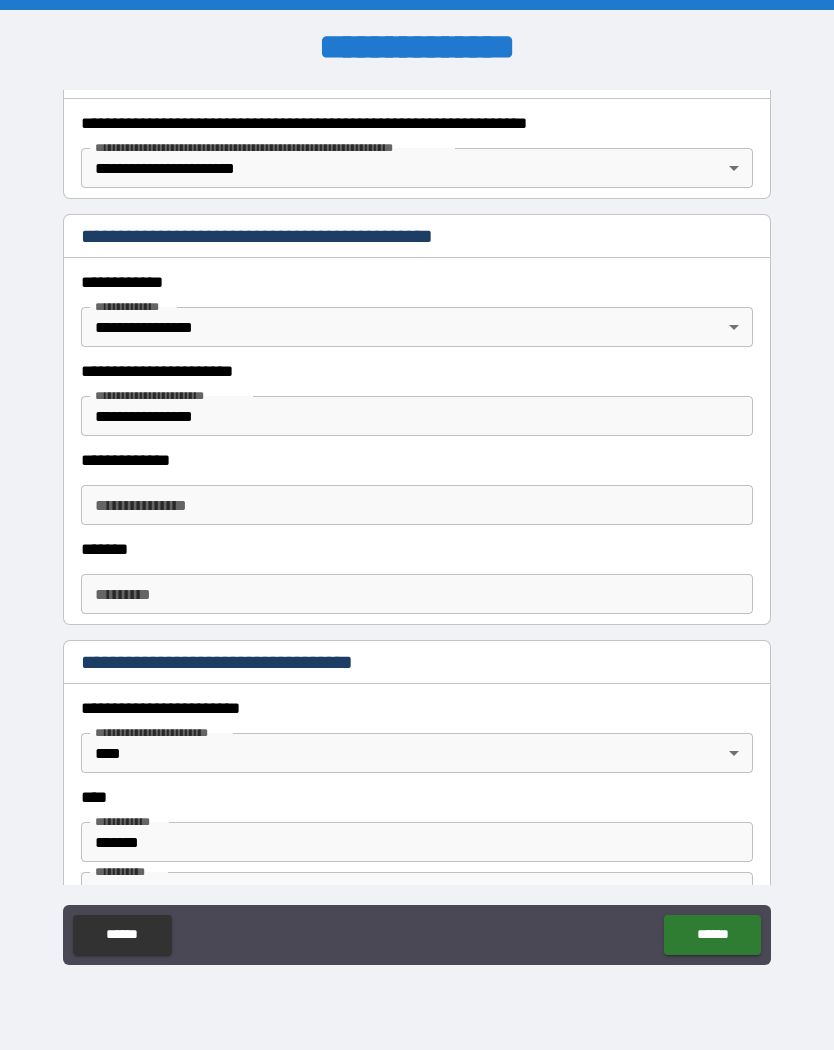 scroll, scrollTop: 355, scrollLeft: 0, axis: vertical 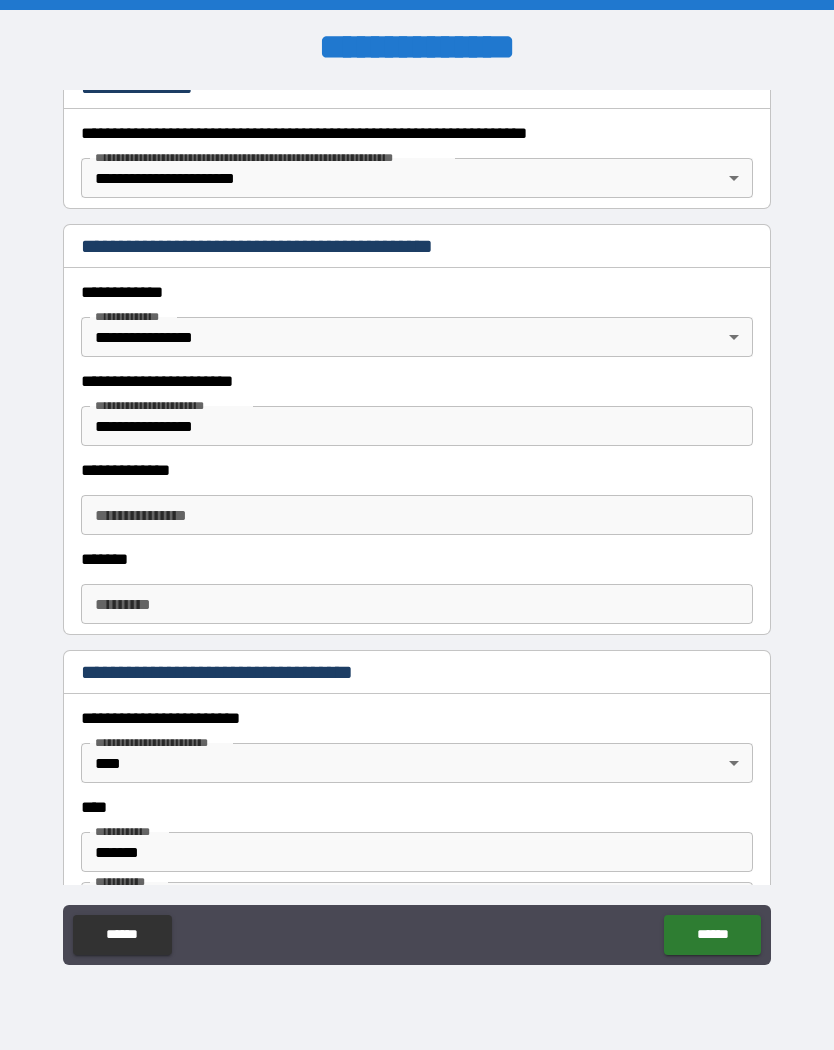 click on "**********" at bounding box center [417, 525] 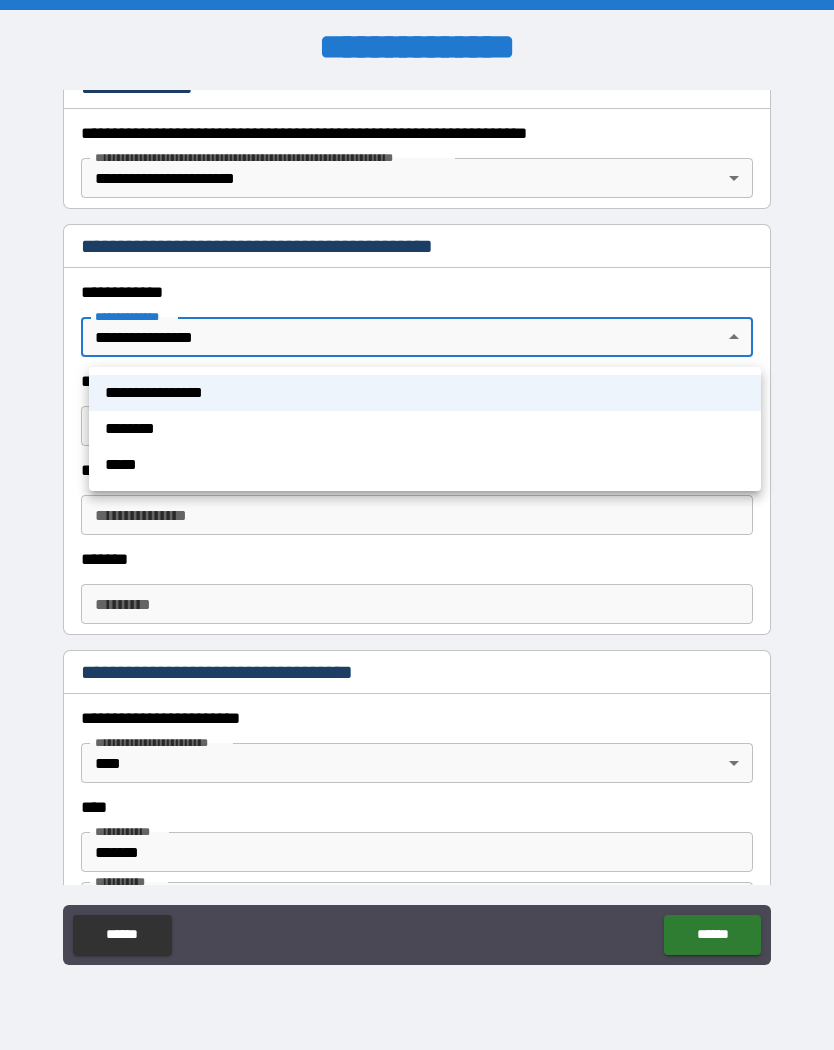 click on "**********" at bounding box center (425, 393) 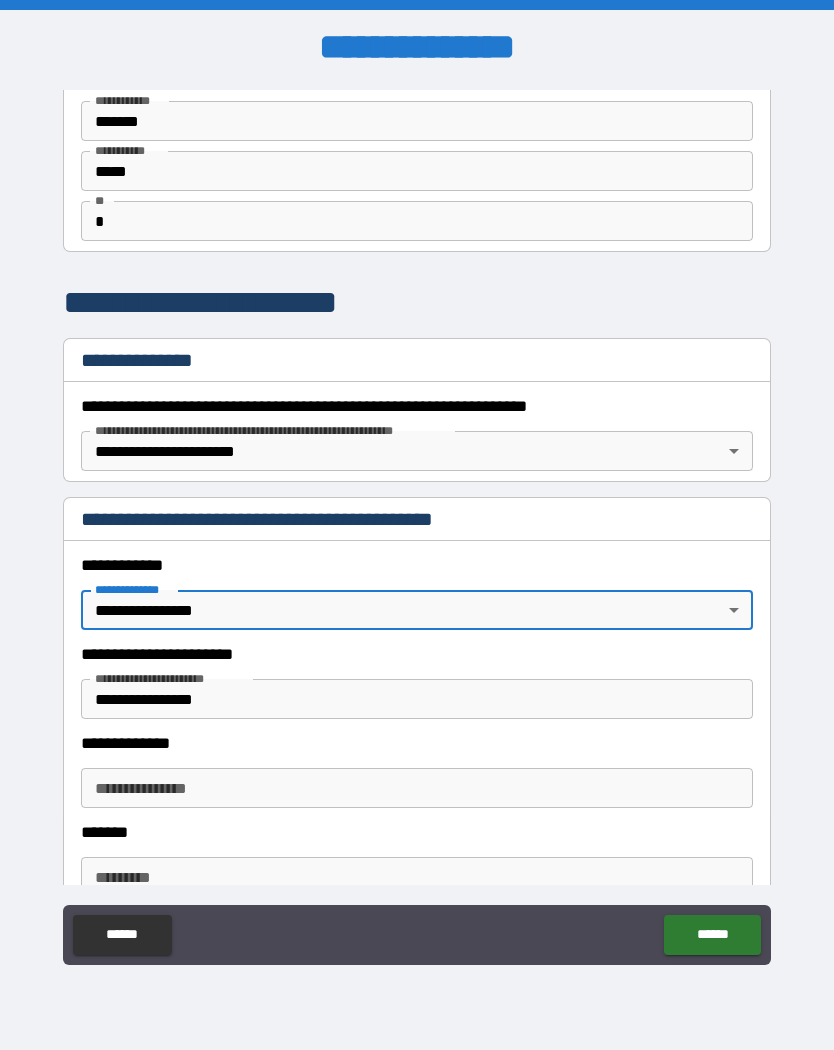 scroll, scrollTop: 38, scrollLeft: 0, axis: vertical 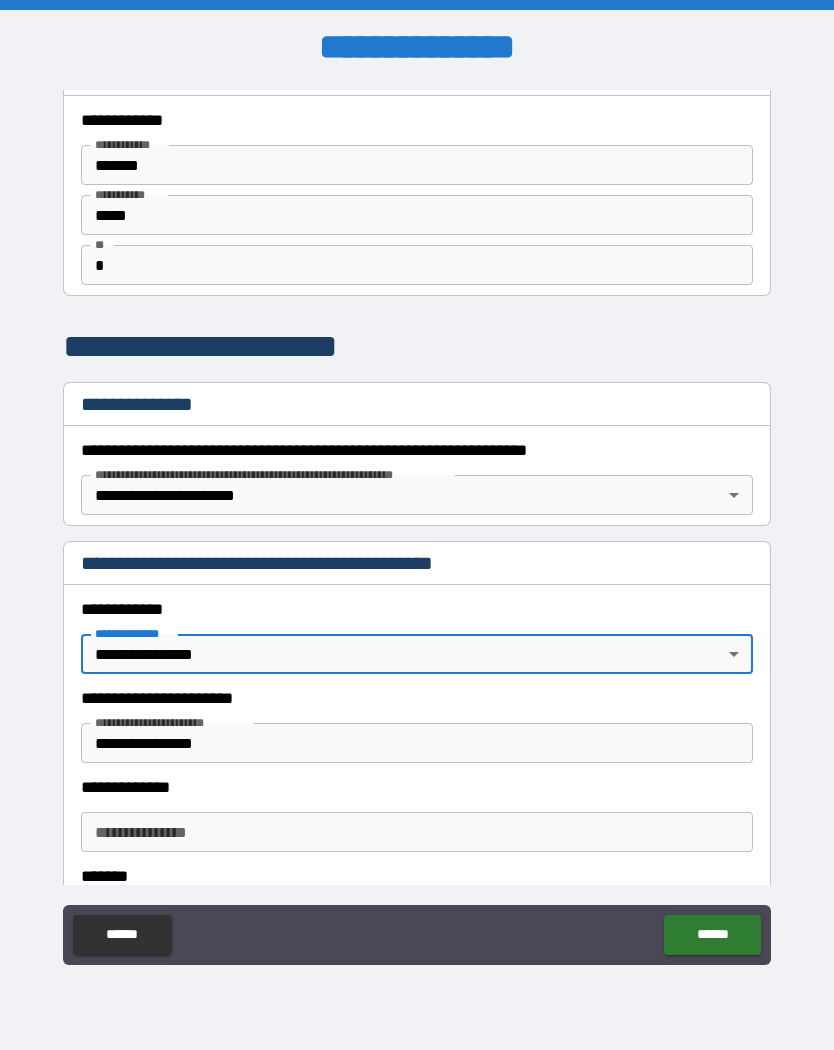 click on "**********" at bounding box center [417, 525] 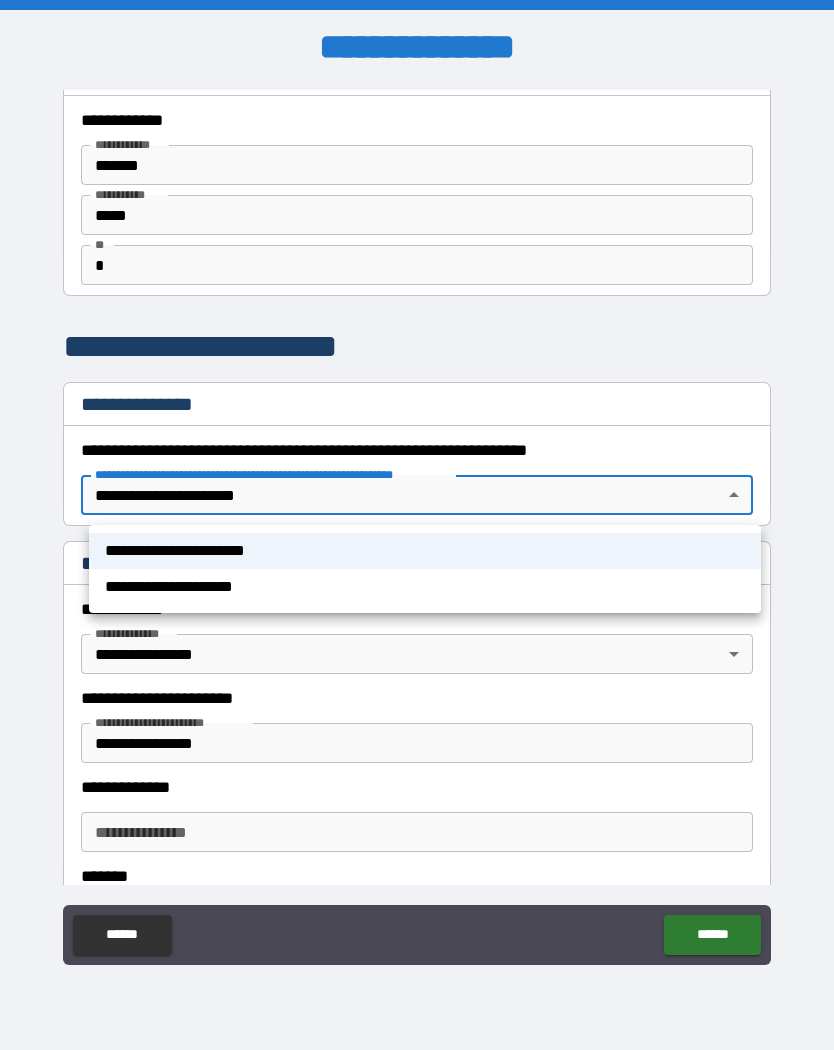 click at bounding box center [417, 525] 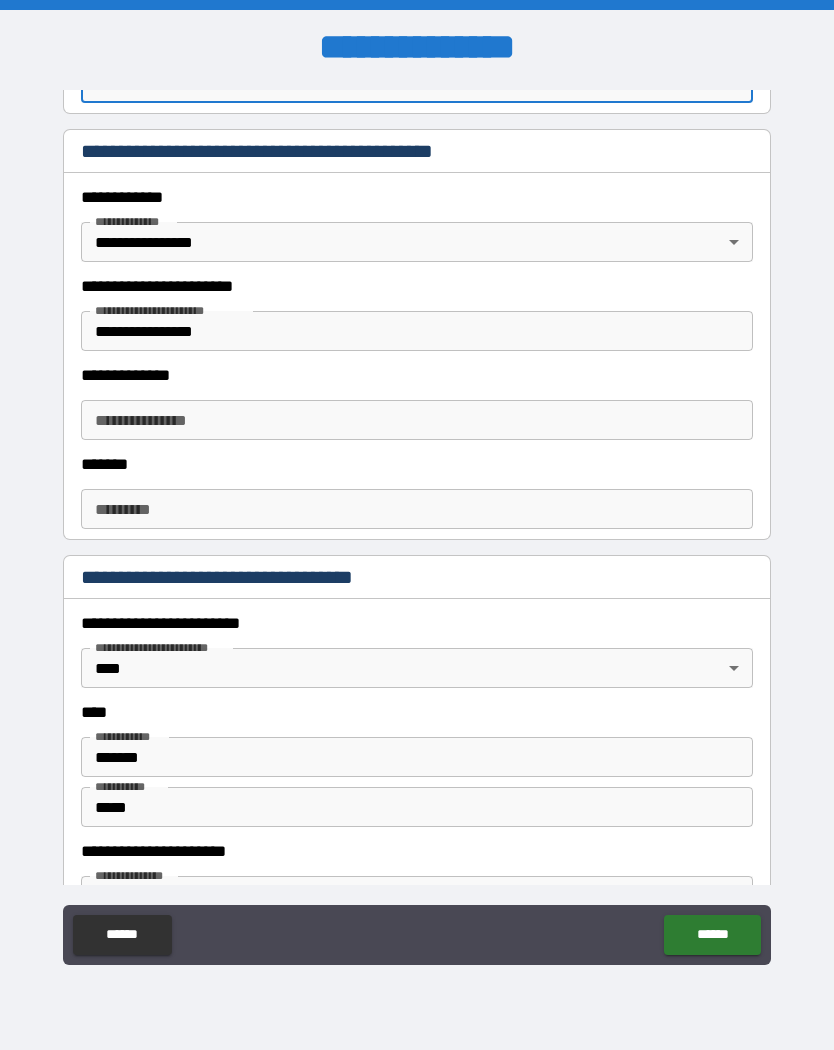 scroll, scrollTop: 501, scrollLeft: 0, axis: vertical 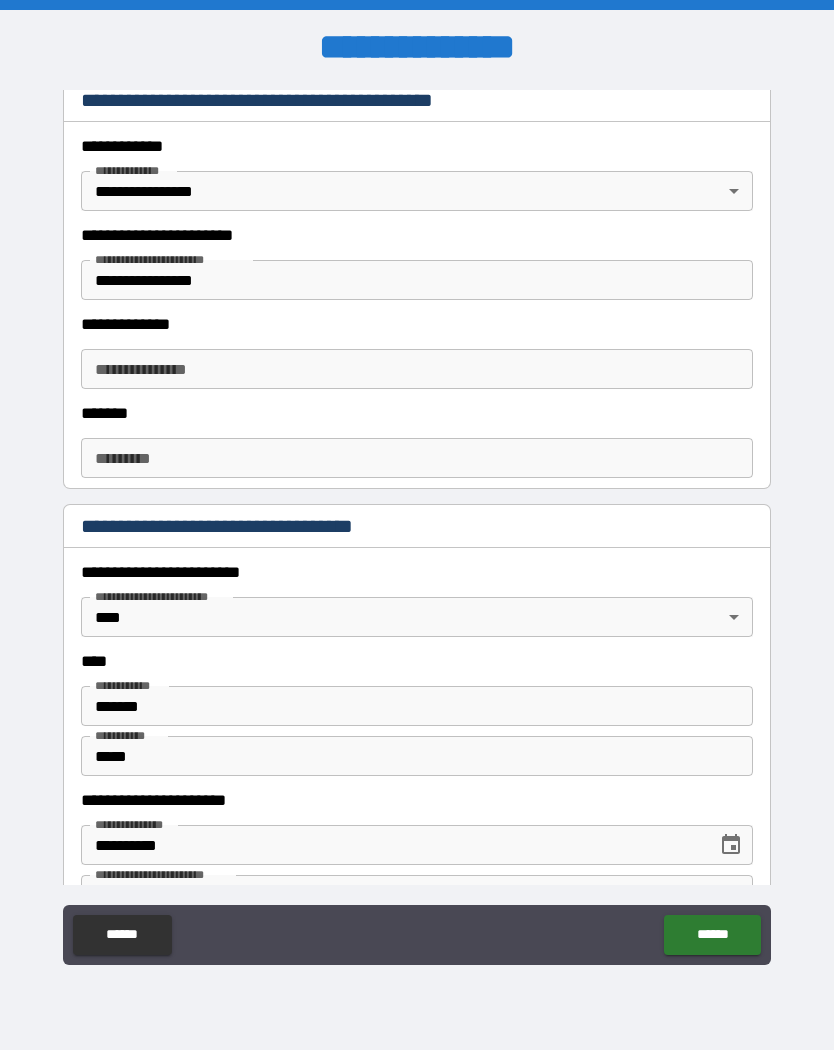 click on "**********" at bounding box center [417, 369] 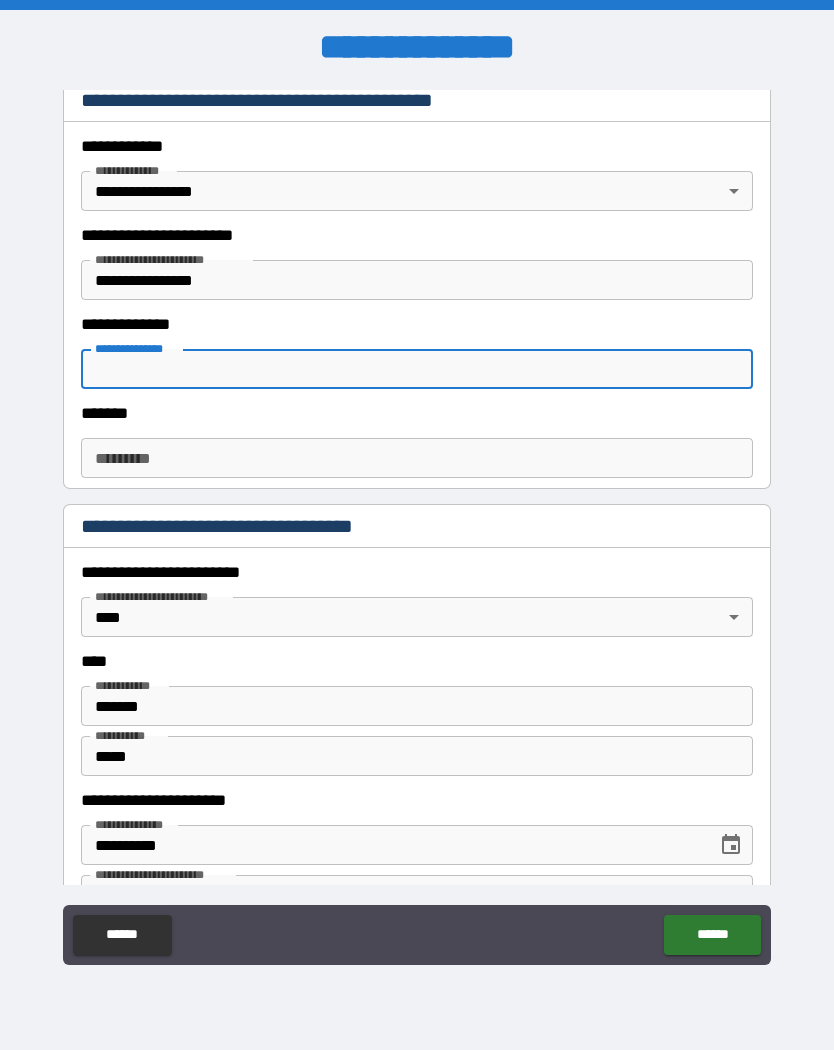 click on "*******   * *******   *" at bounding box center [417, 458] 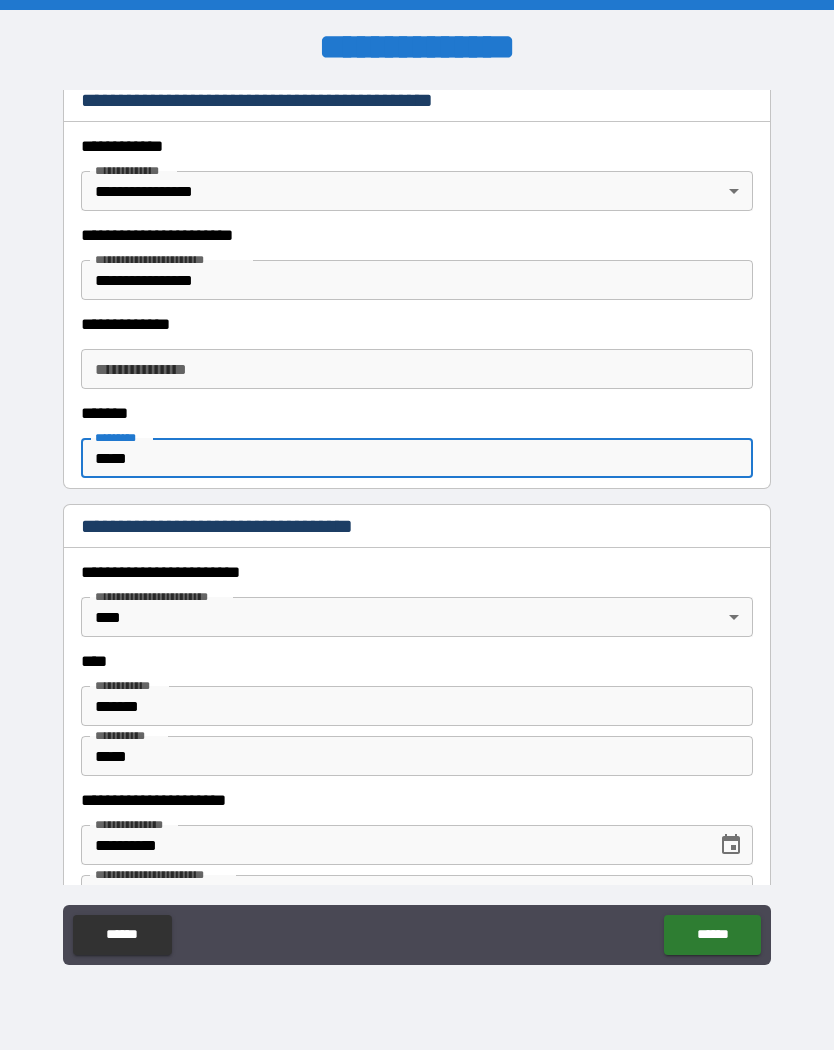 type on "*****" 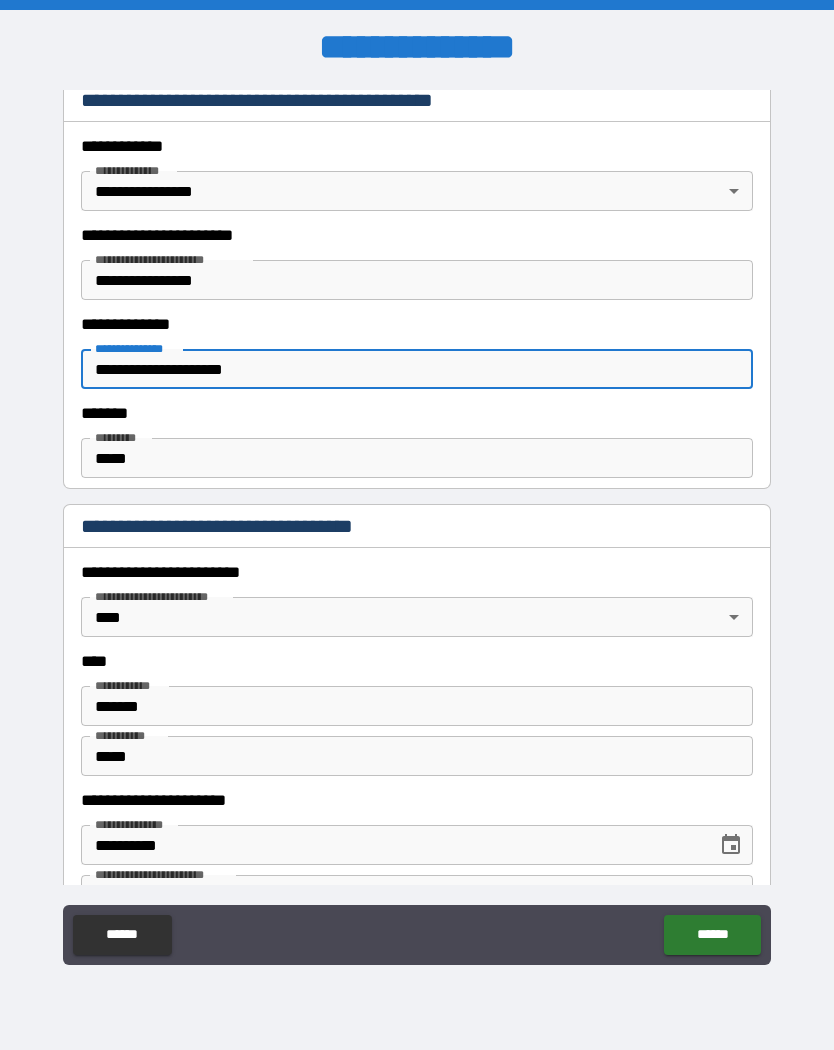 type on "**********" 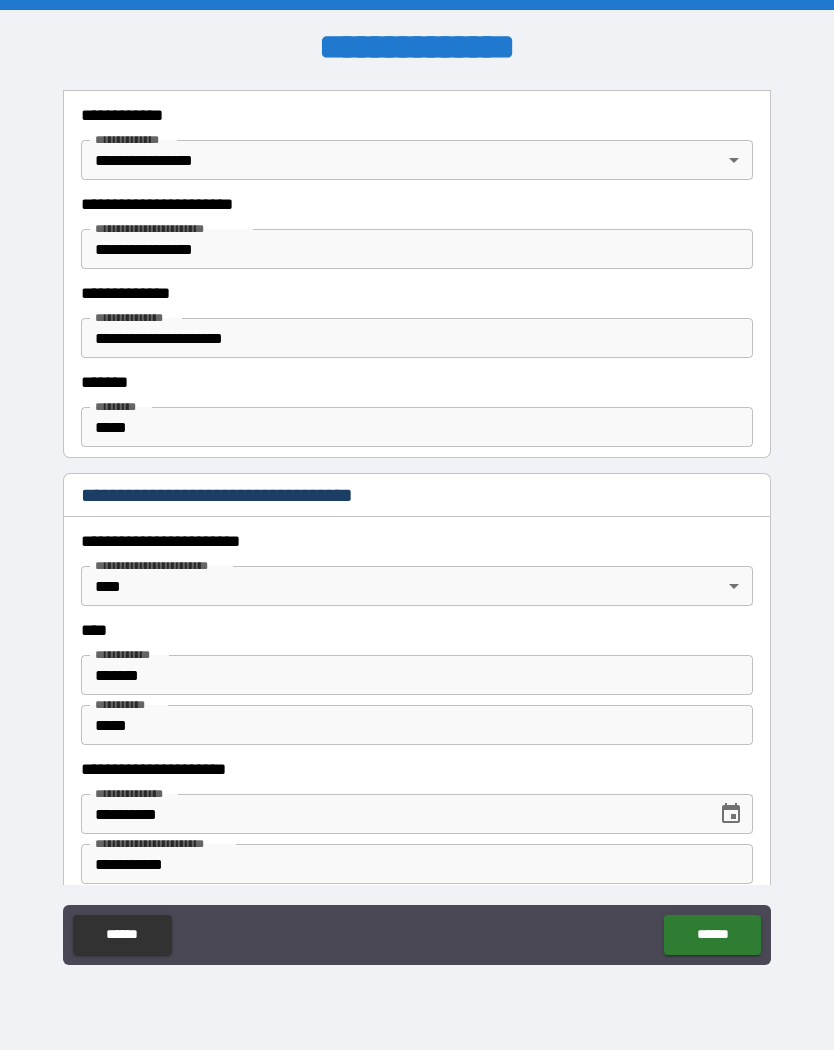 scroll, scrollTop: 534, scrollLeft: 0, axis: vertical 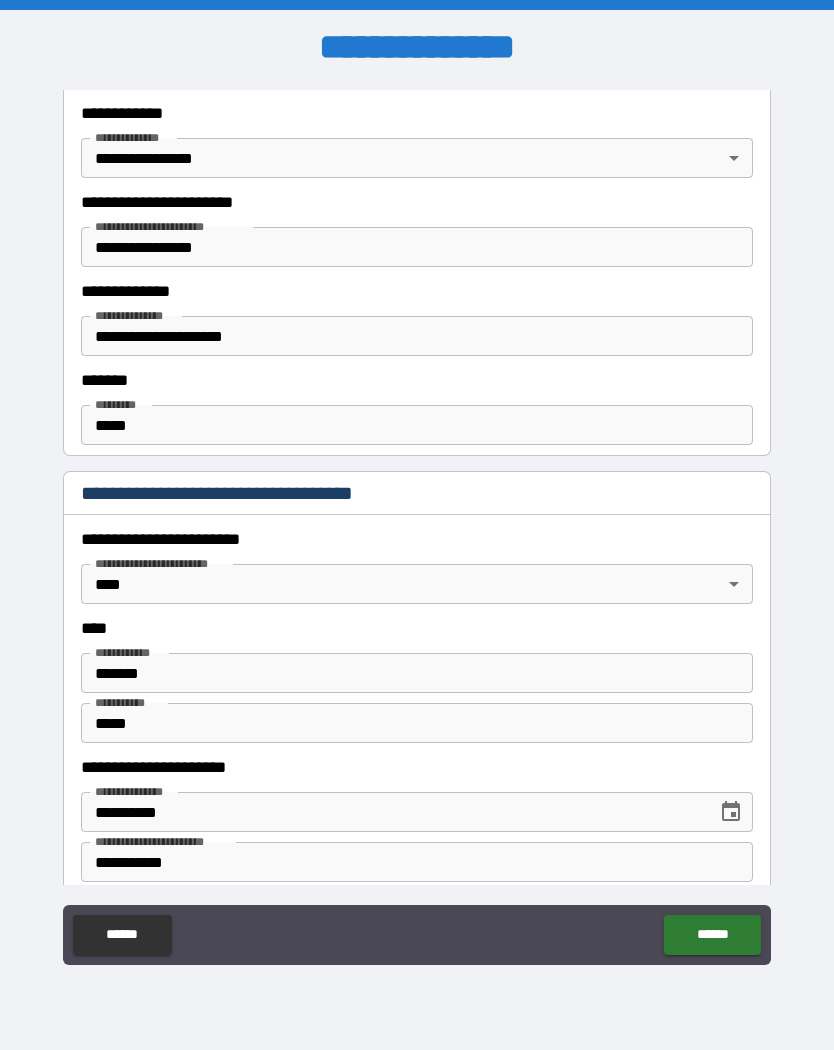 click on "**********" at bounding box center [417, 247] 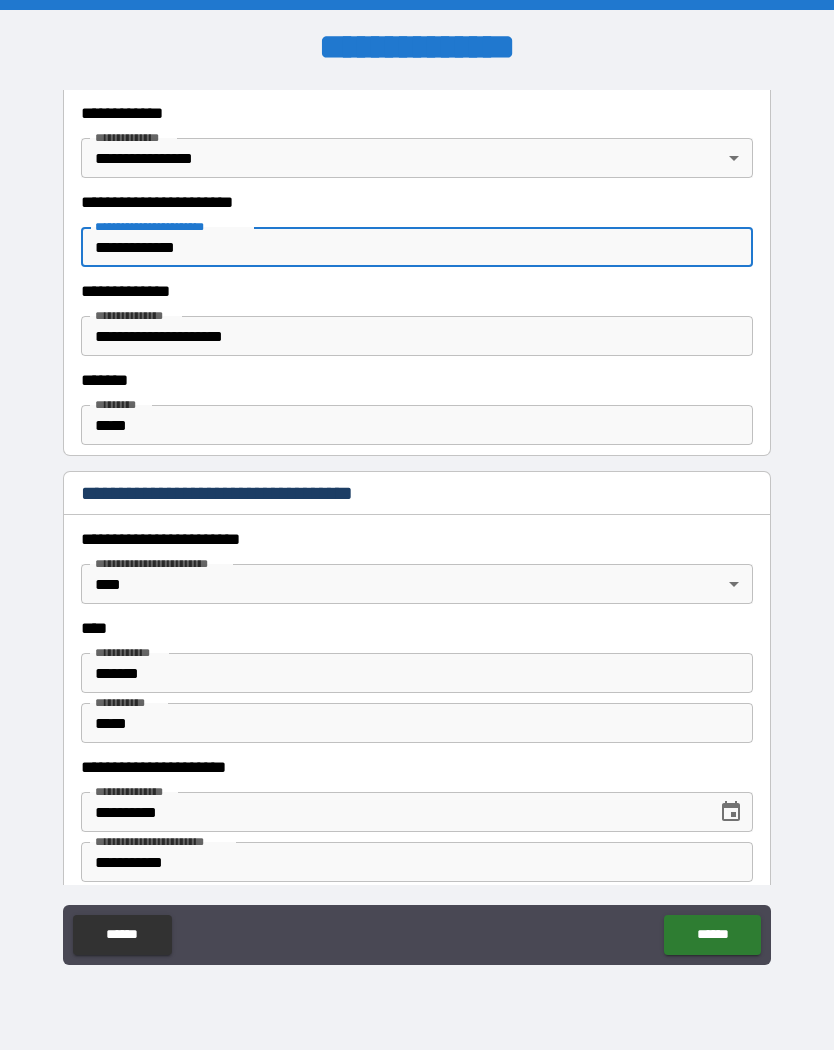 type on "**********" 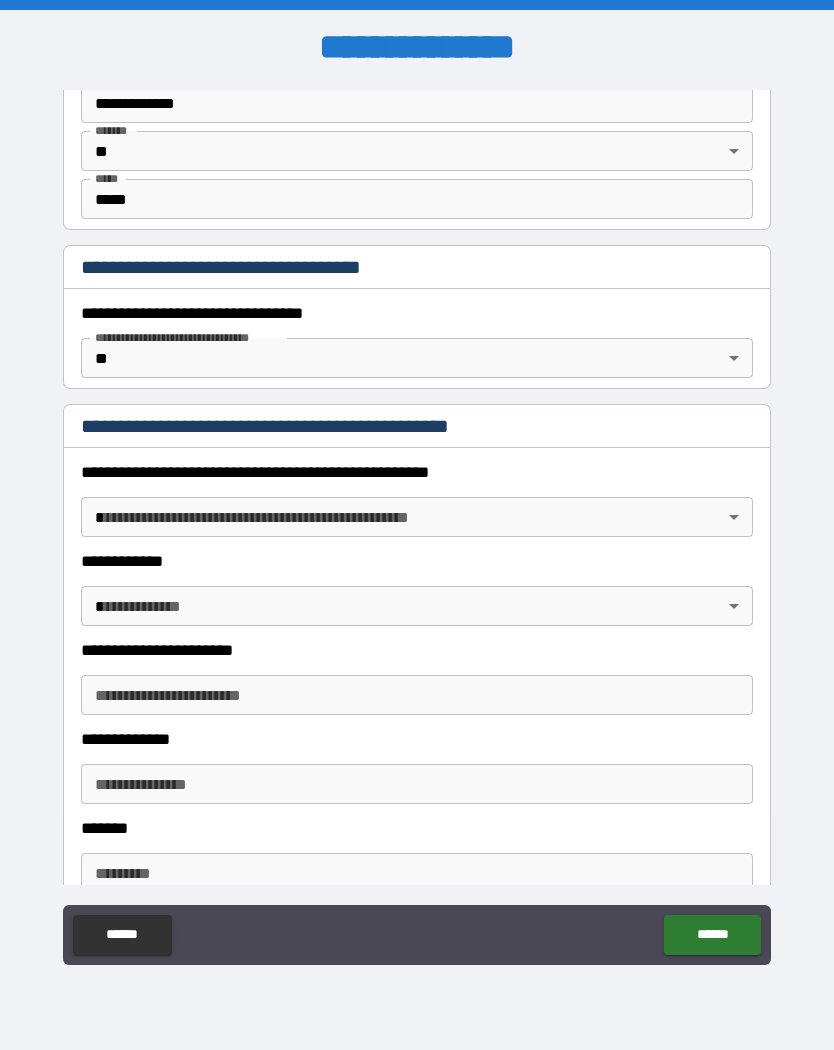 scroll, scrollTop: 1514, scrollLeft: 0, axis: vertical 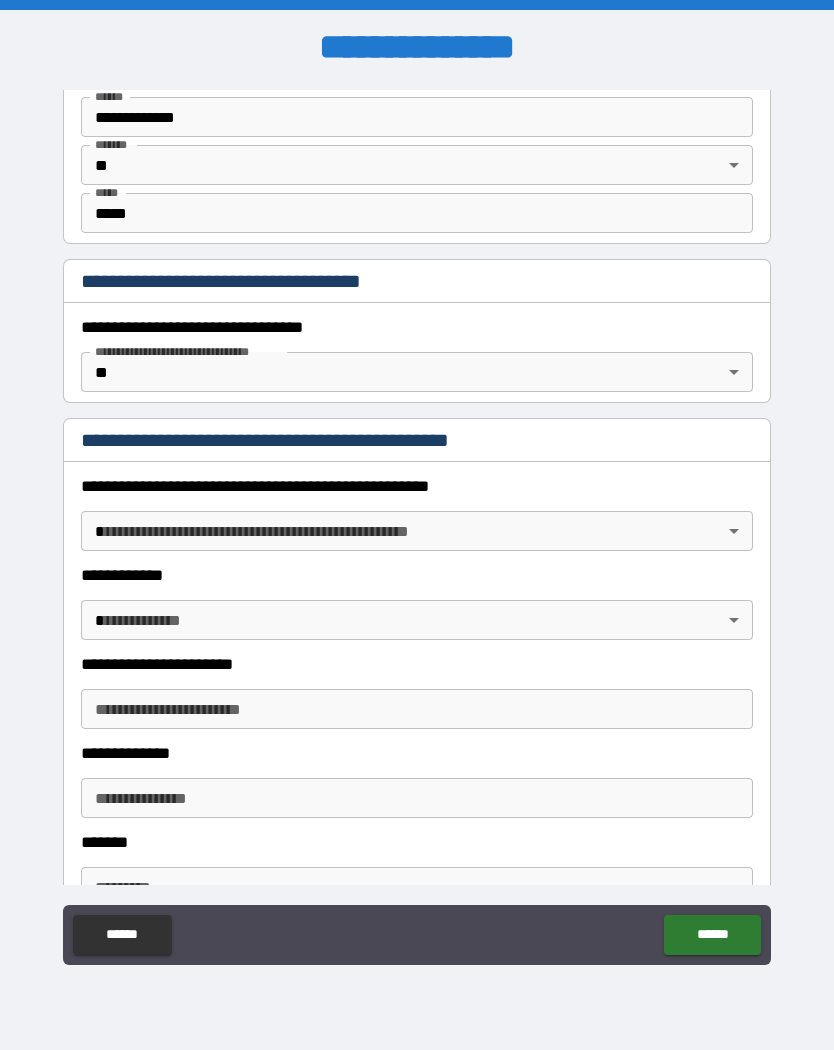 click on "**********" at bounding box center [417, 525] 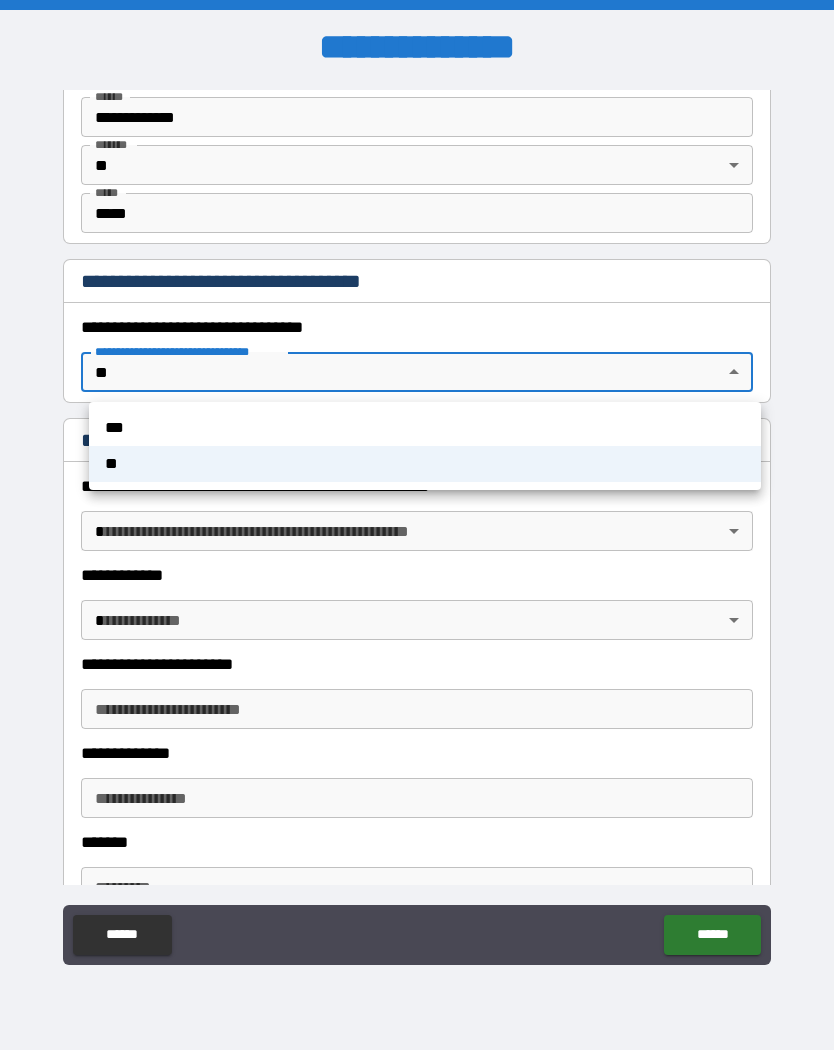 click on "***" at bounding box center (425, 428) 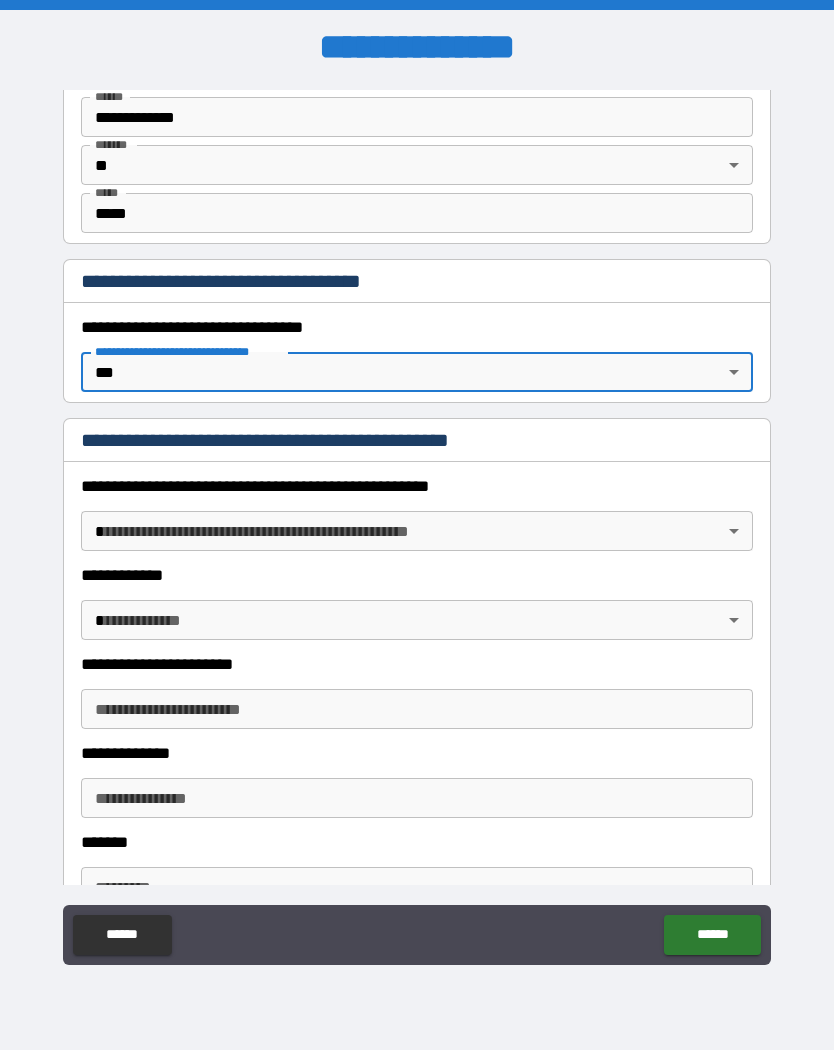 type on "*" 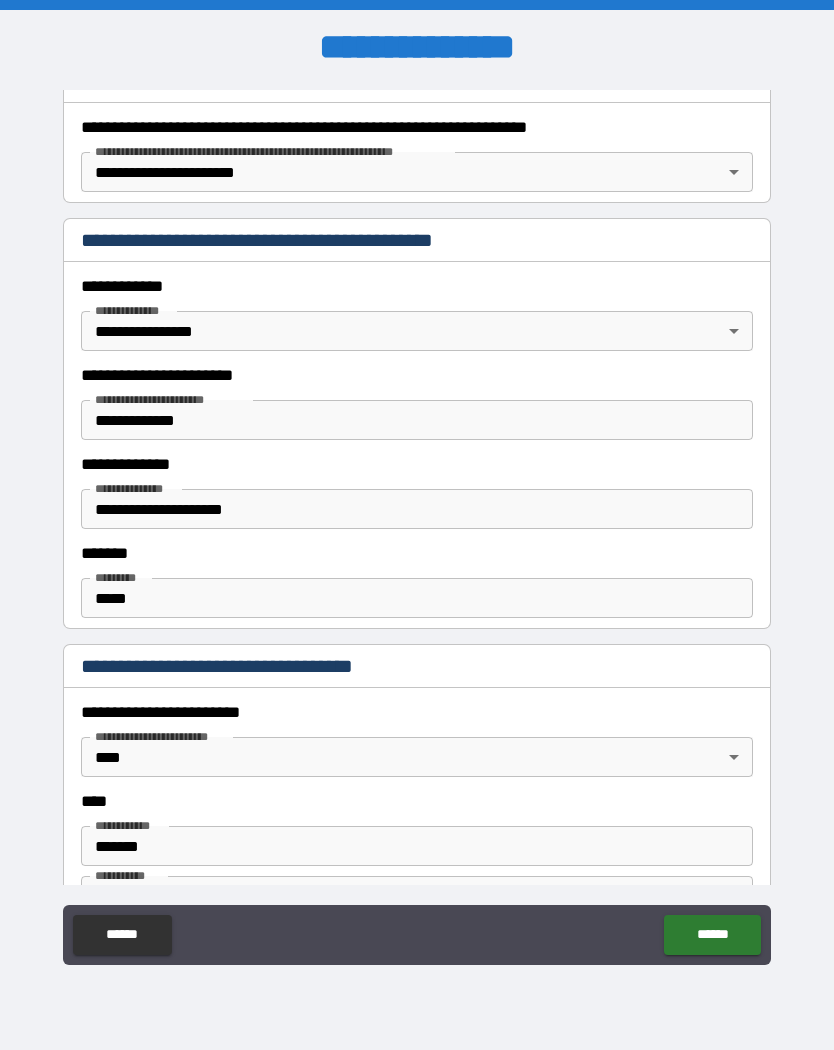 scroll, scrollTop: 363, scrollLeft: 0, axis: vertical 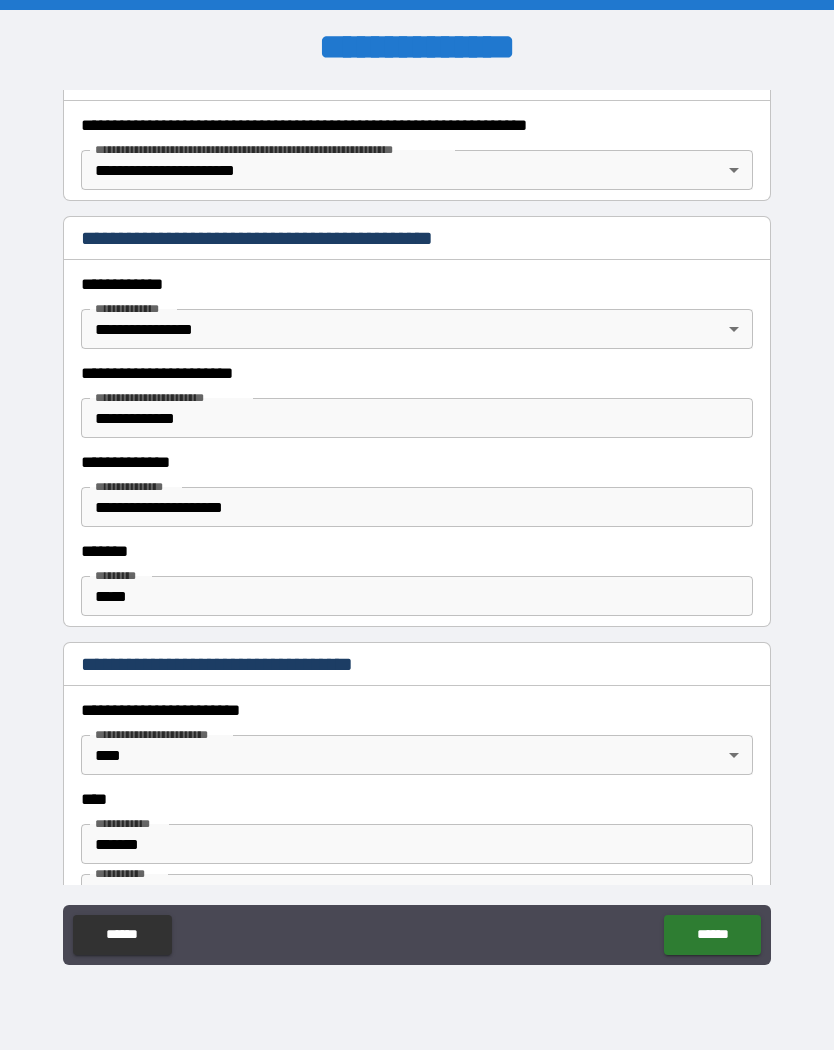 click on "**********" at bounding box center [417, 418] 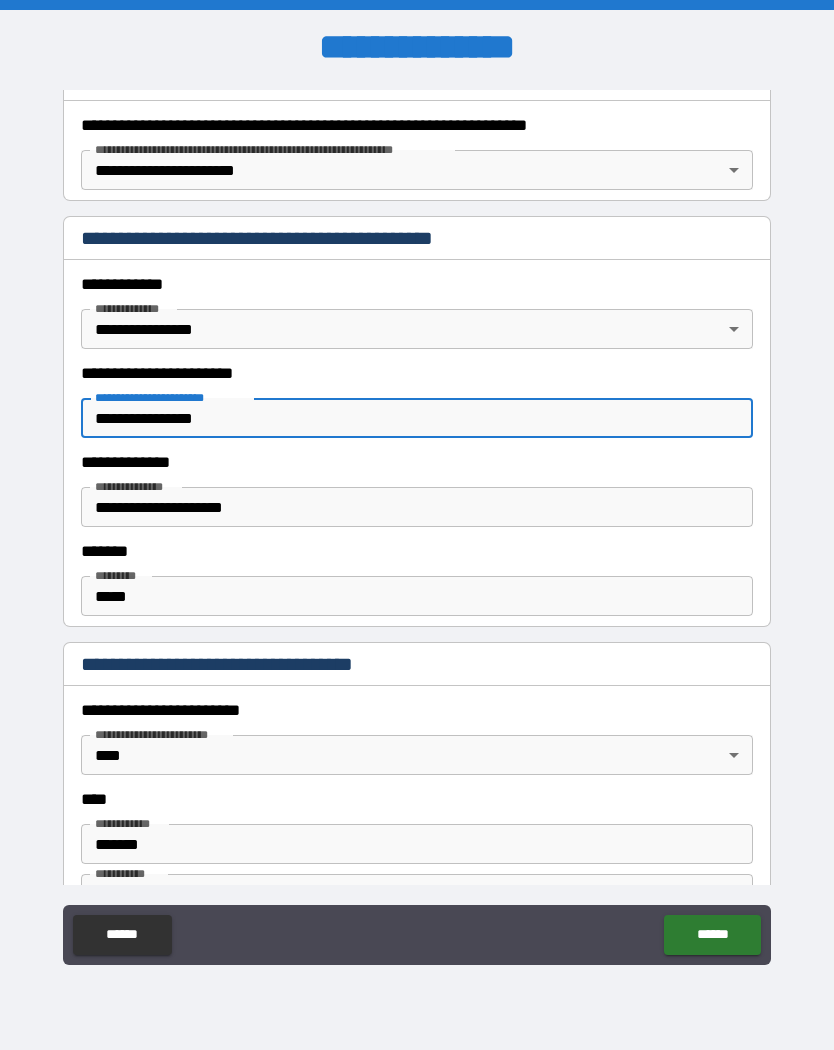 type on "**********" 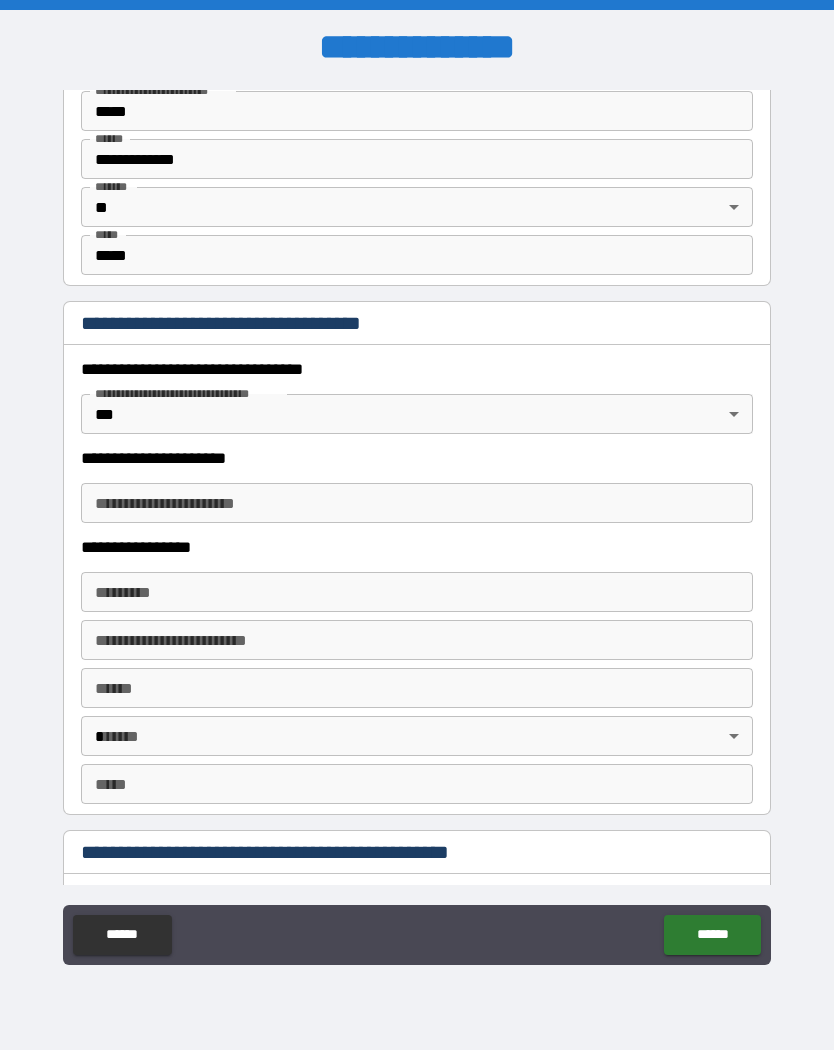 scroll, scrollTop: 1474, scrollLeft: 0, axis: vertical 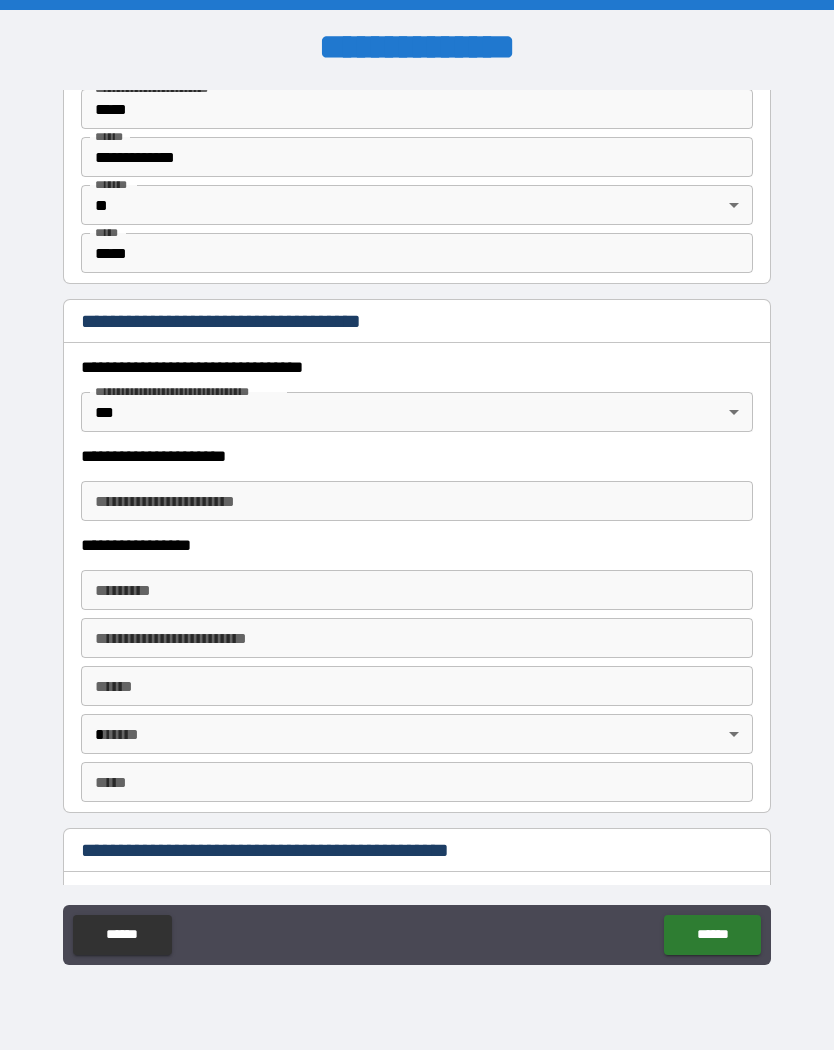 click on "**********" at bounding box center [417, 527] 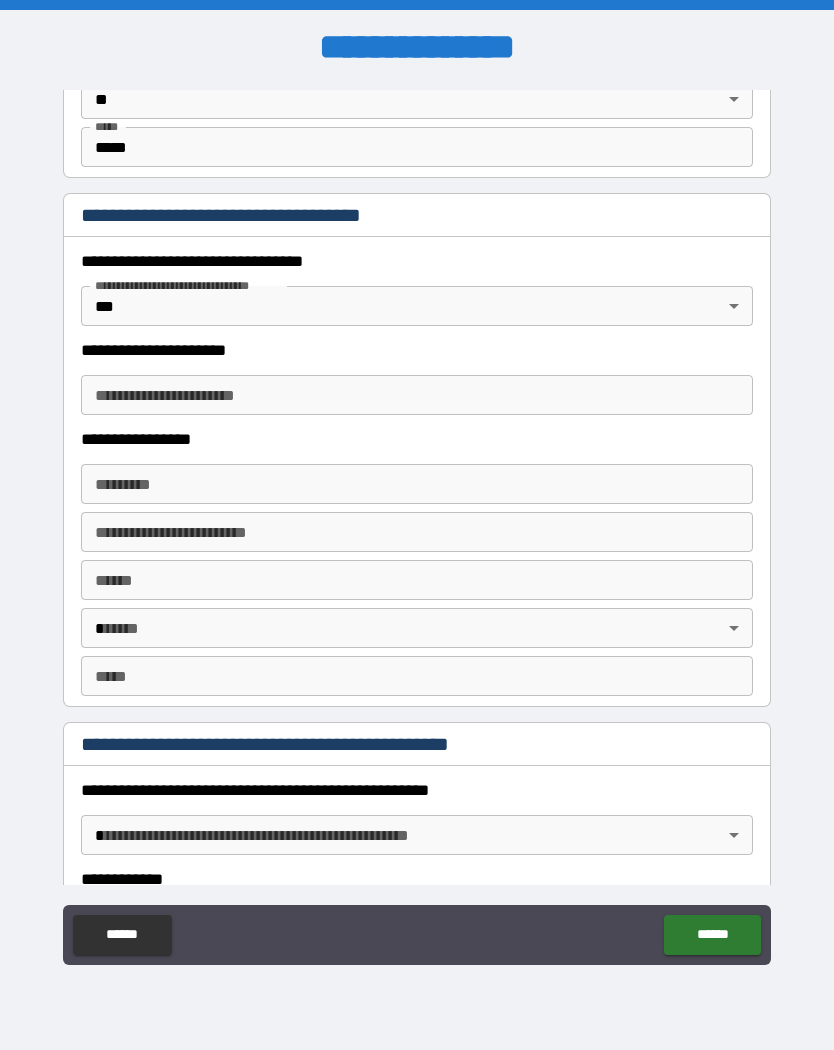 scroll, scrollTop: 1581, scrollLeft: 0, axis: vertical 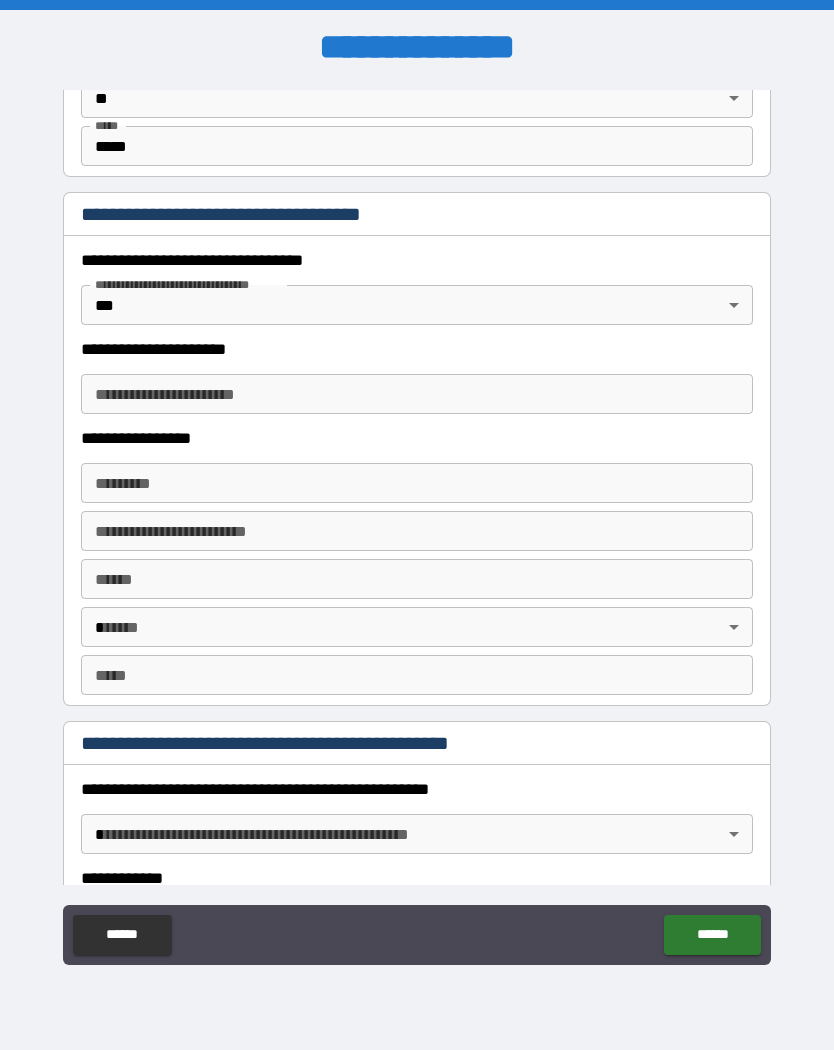 click on "**********" at bounding box center [417, 394] 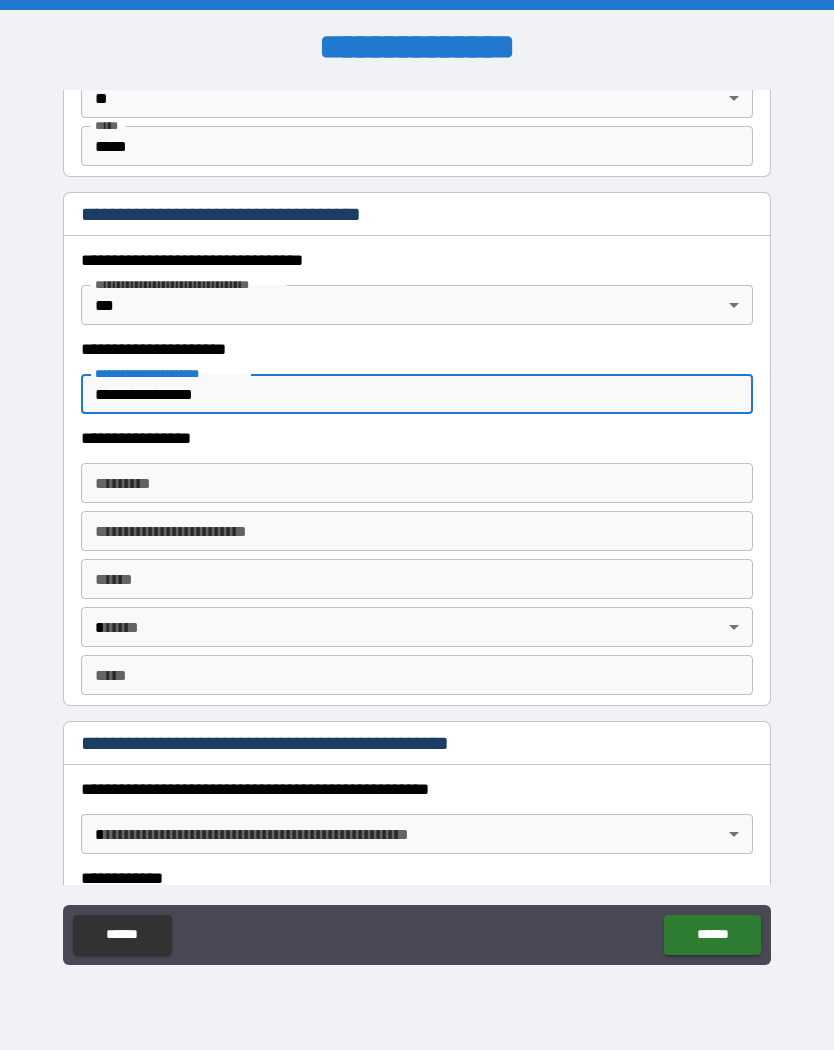type on "**********" 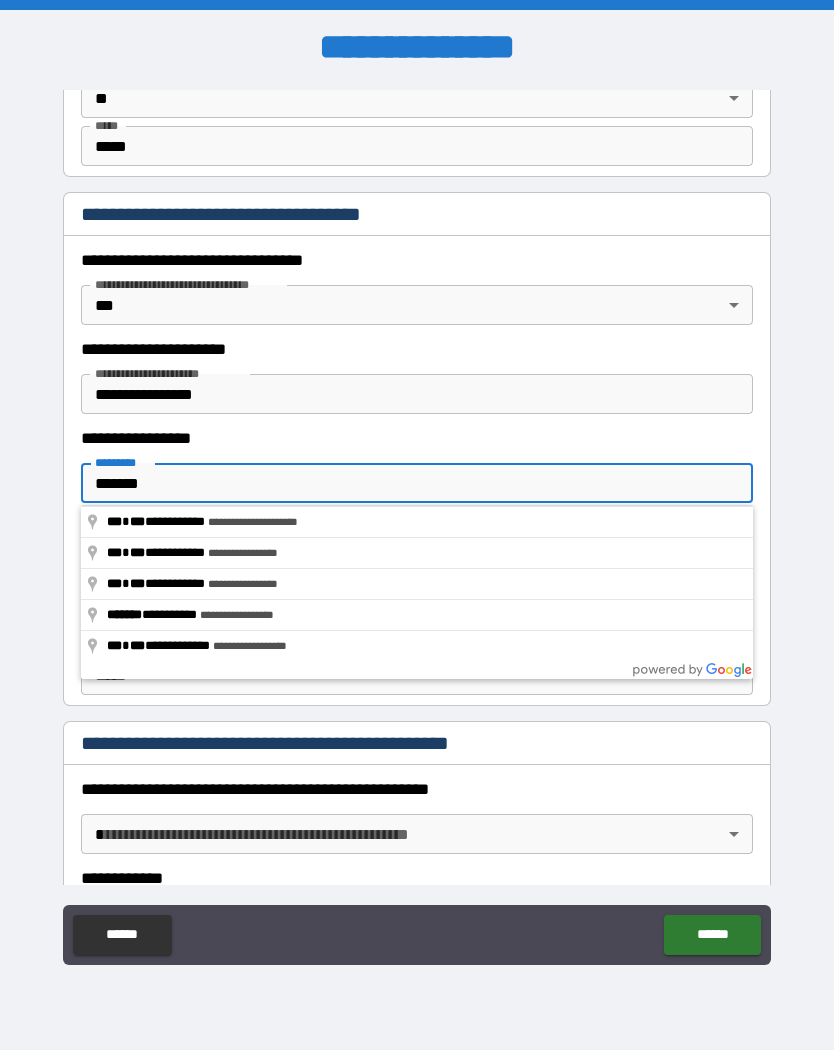 type on "**********" 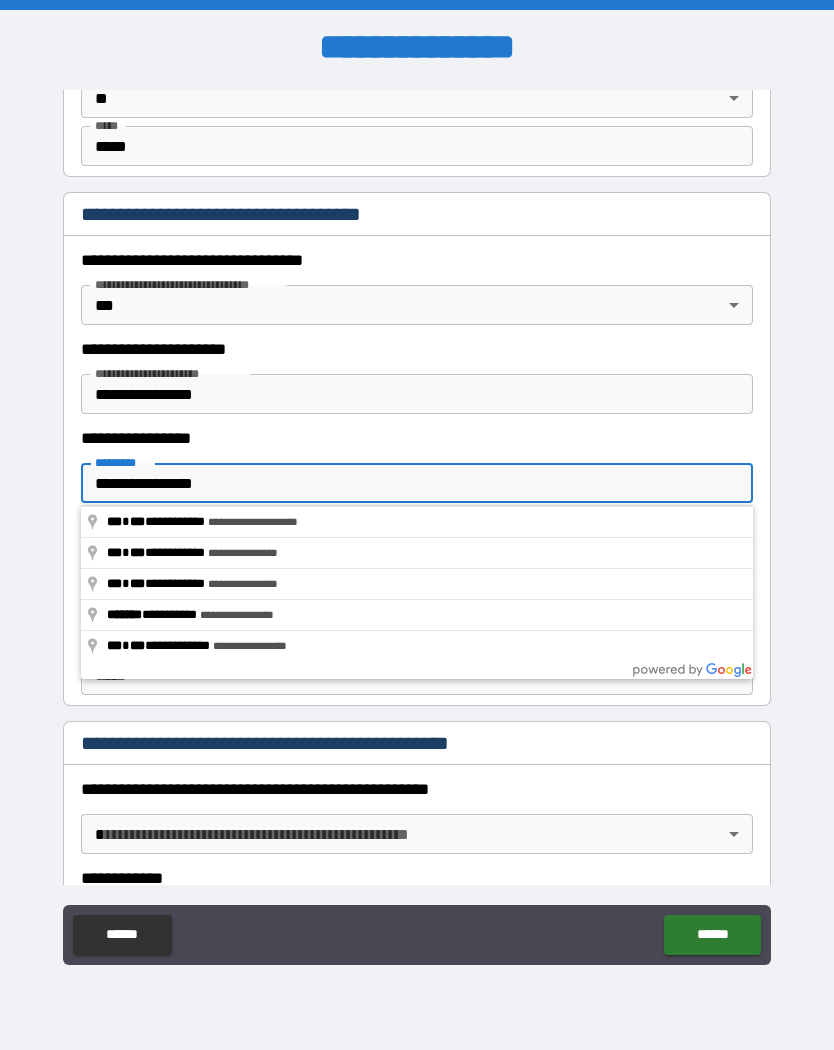 type on "********" 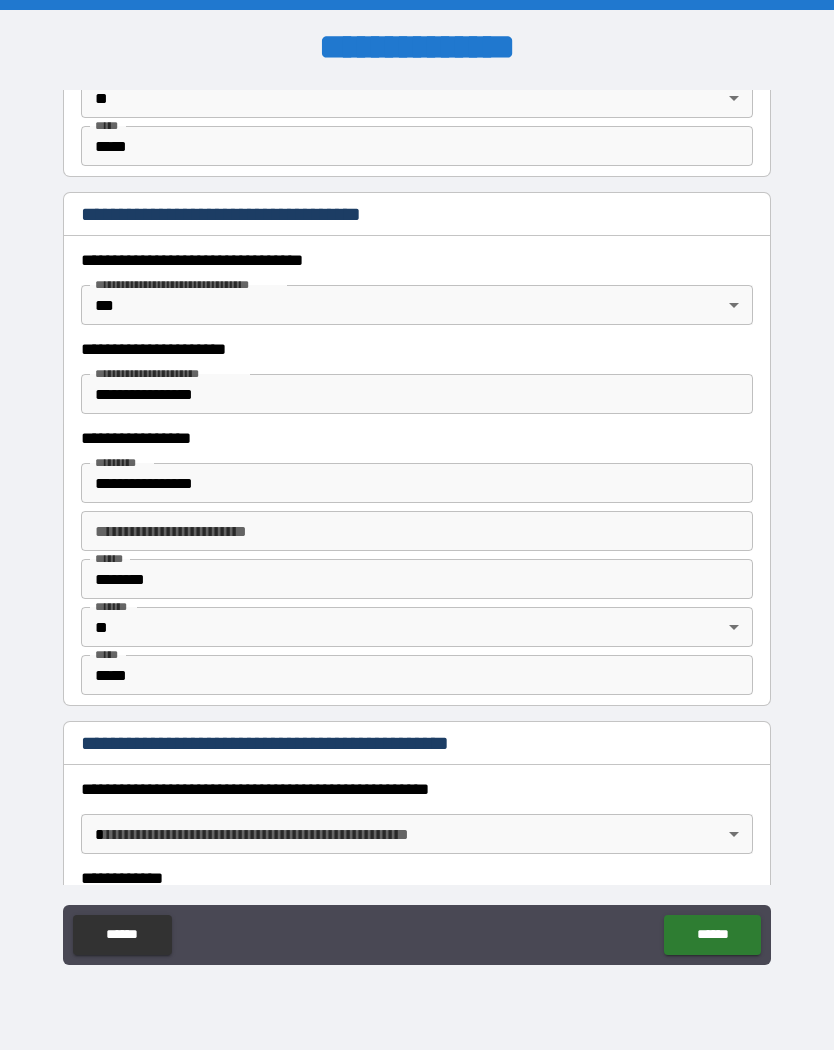click on "**********" at bounding box center (417, 531) 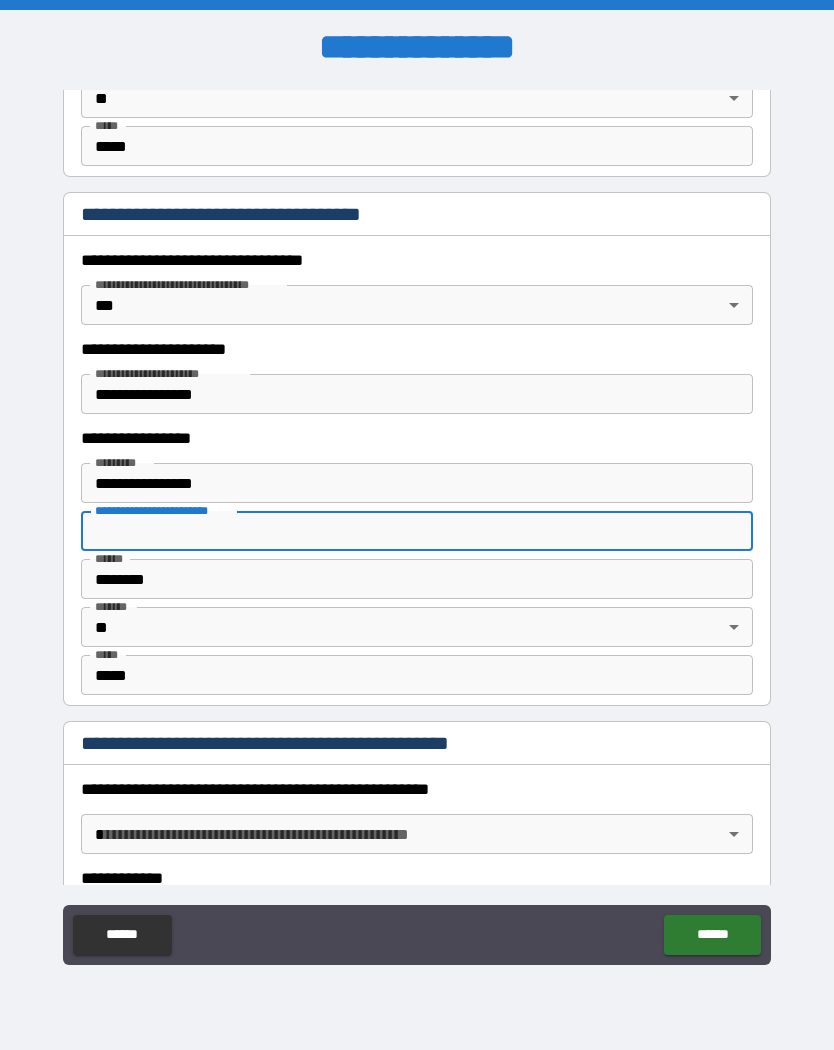 click on "**********" at bounding box center (417, 527) 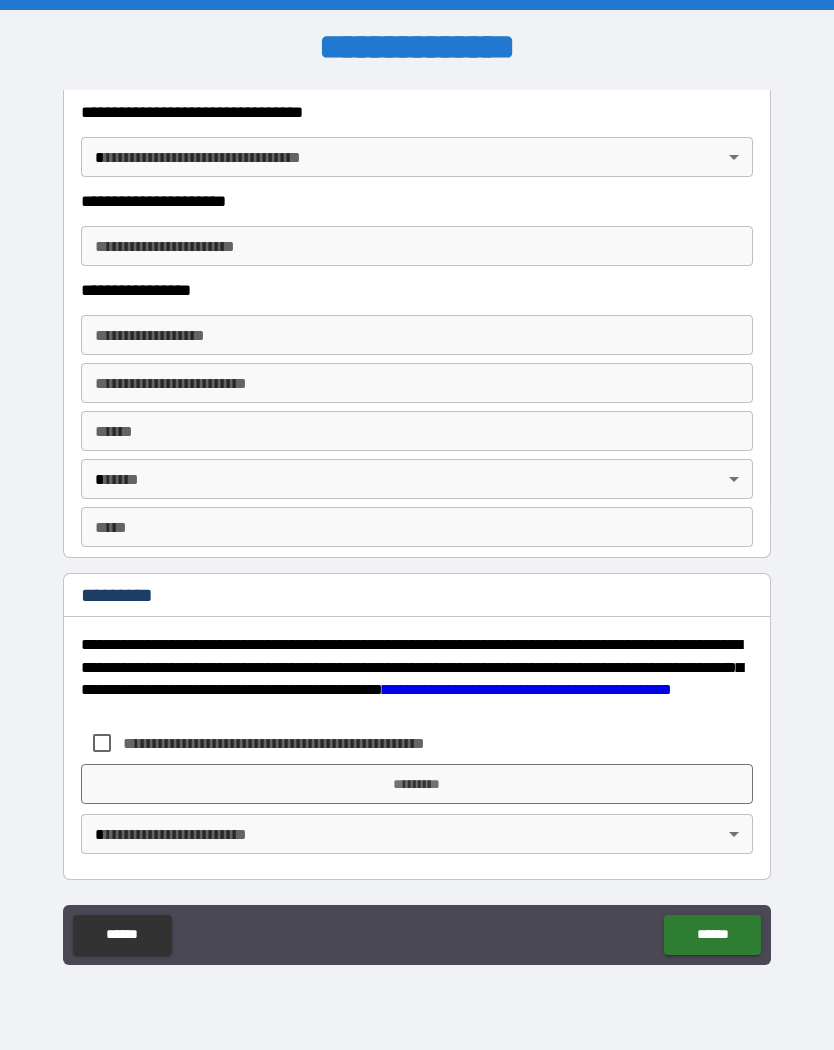 scroll, scrollTop: 3541, scrollLeft: 0, axis: vertical 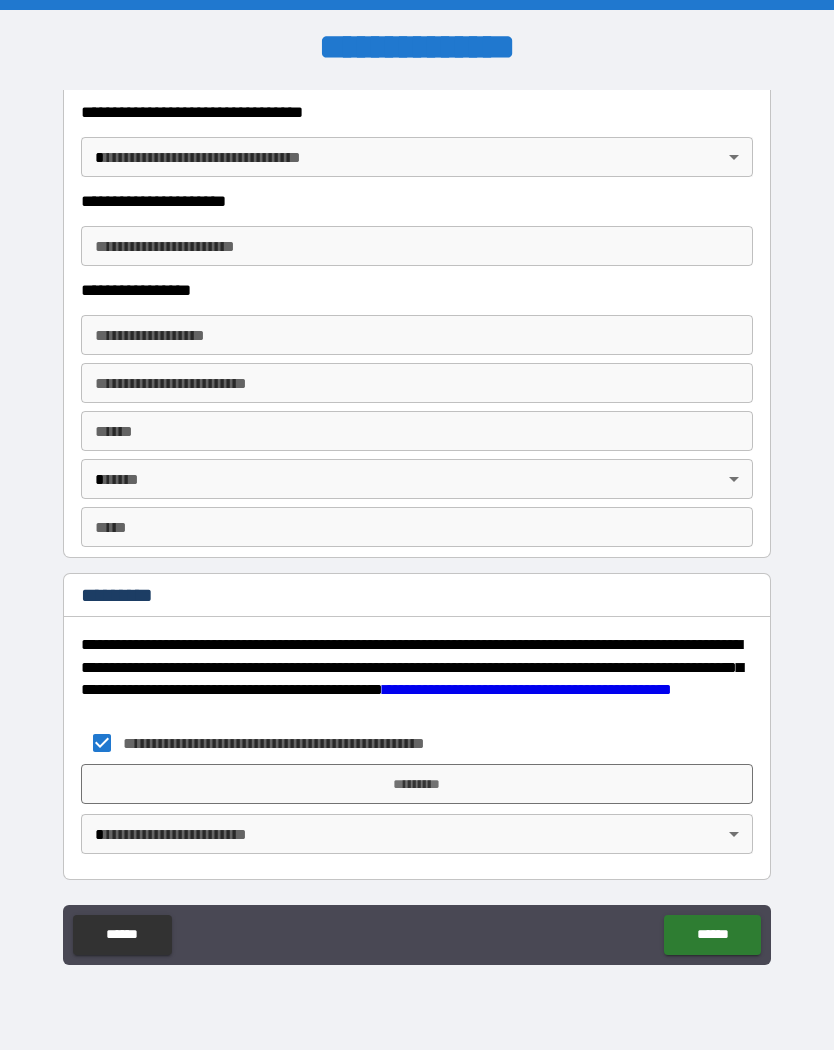 click on "*********" at bounding box center (417, 784) 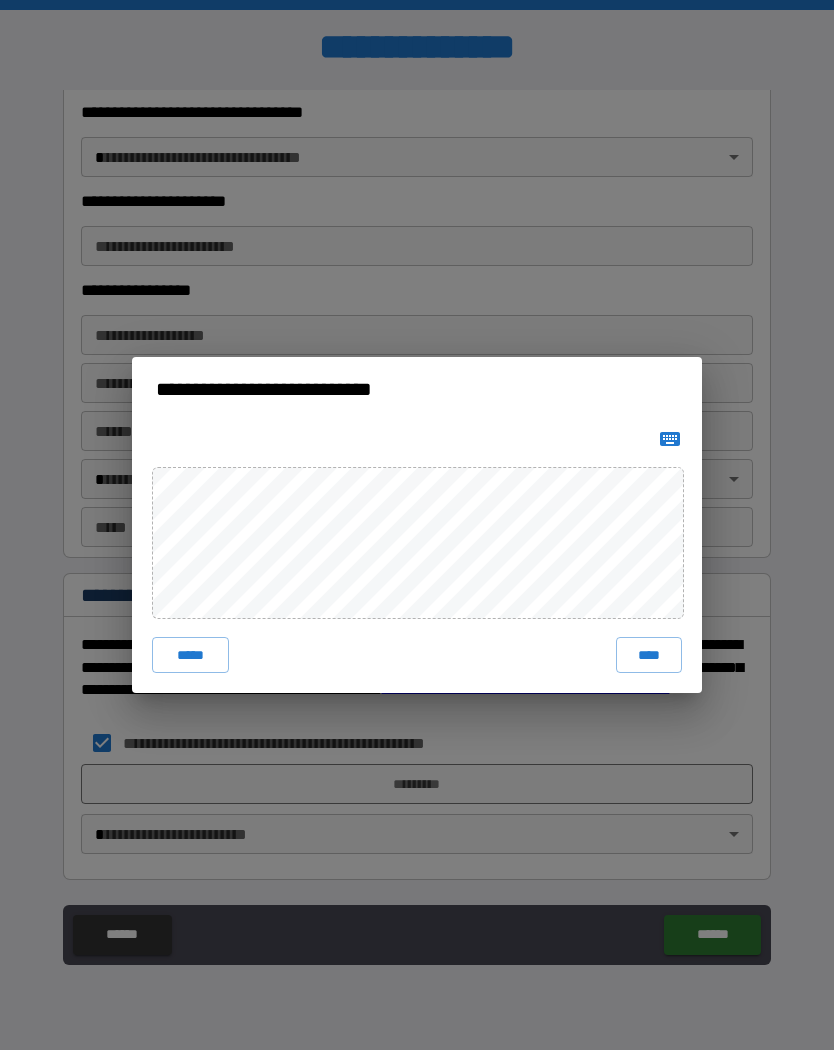 click on "*****" at bounding box center (190, 655) 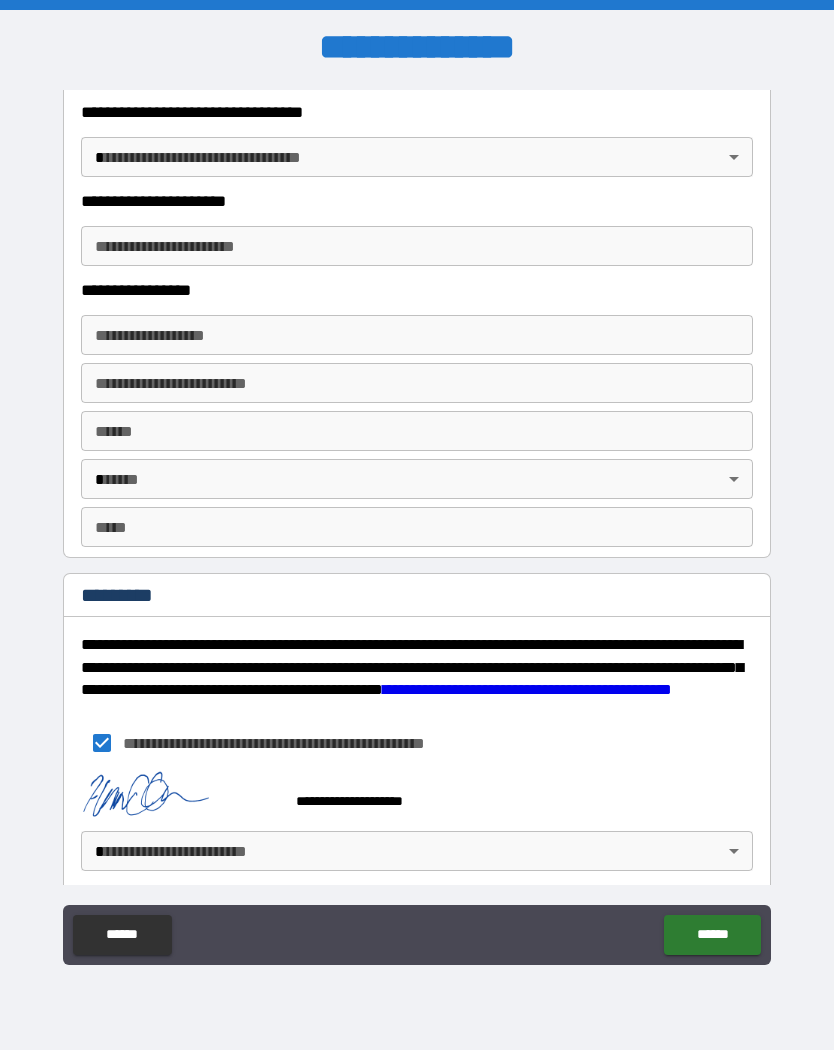 scroll, scrollTop: 3531, scrollLeft: 0, axis: vertical 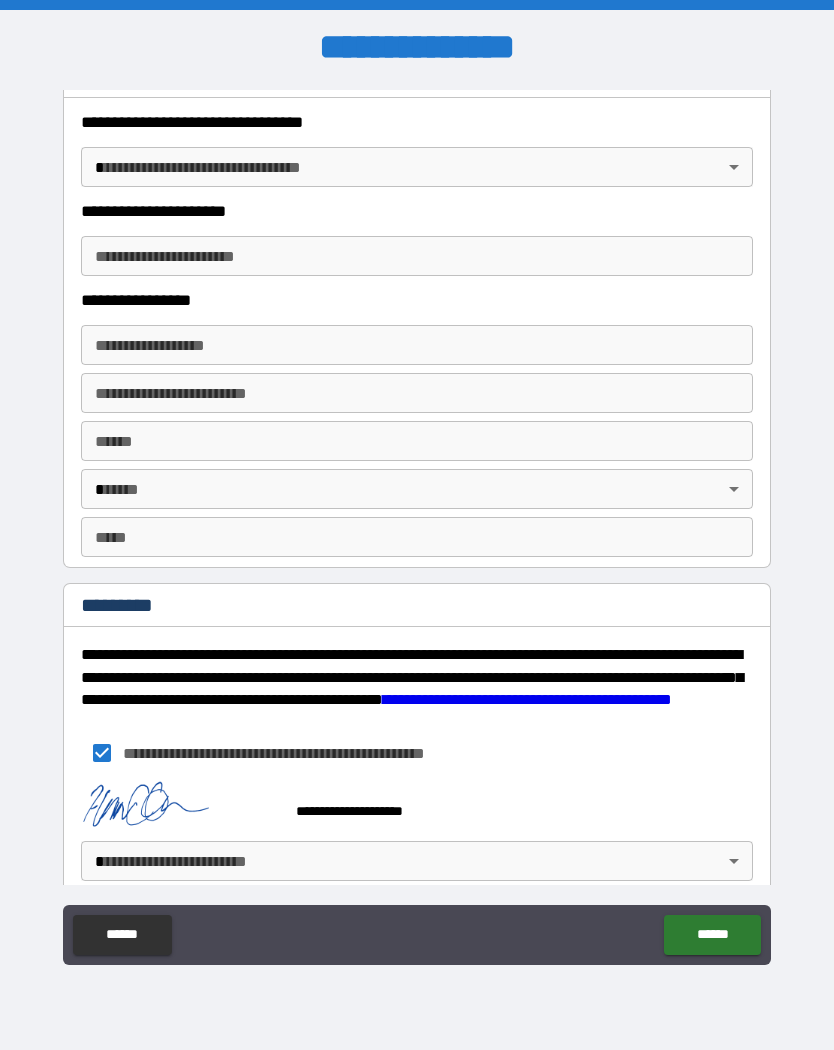 click on "******" at bounding box center (712, 935) 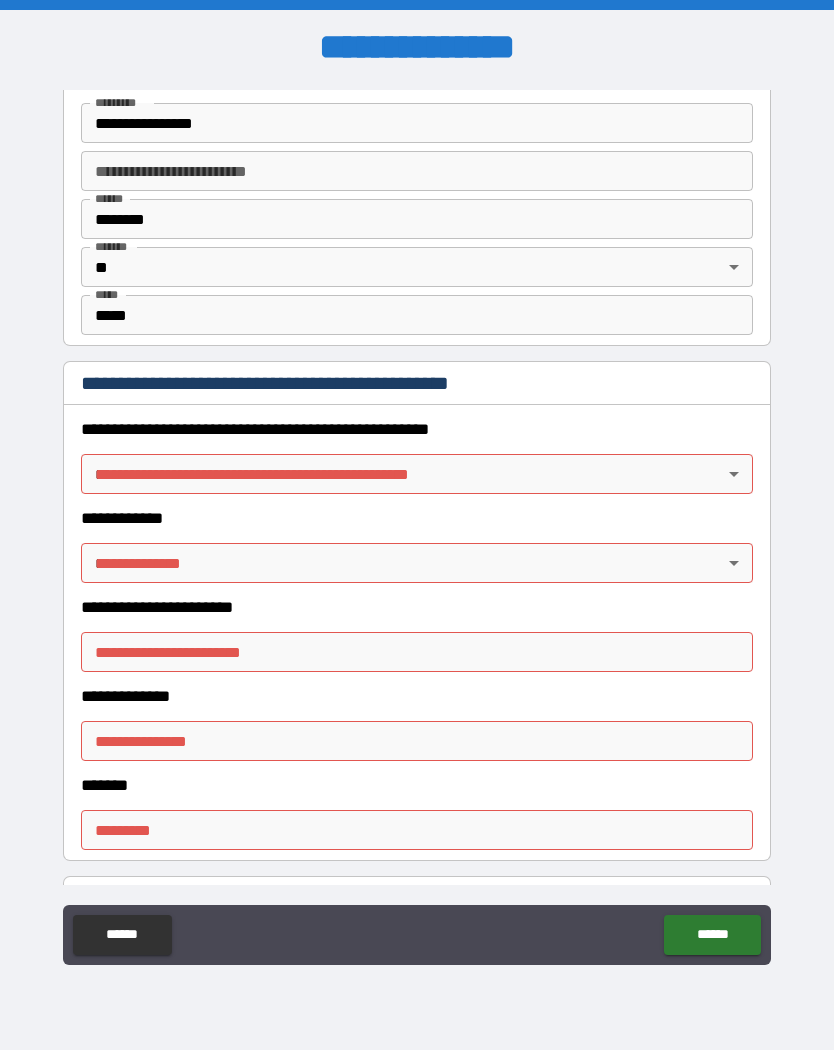 scroll, scrollTop: 1941, scrollLeft: 0, axis: vertical 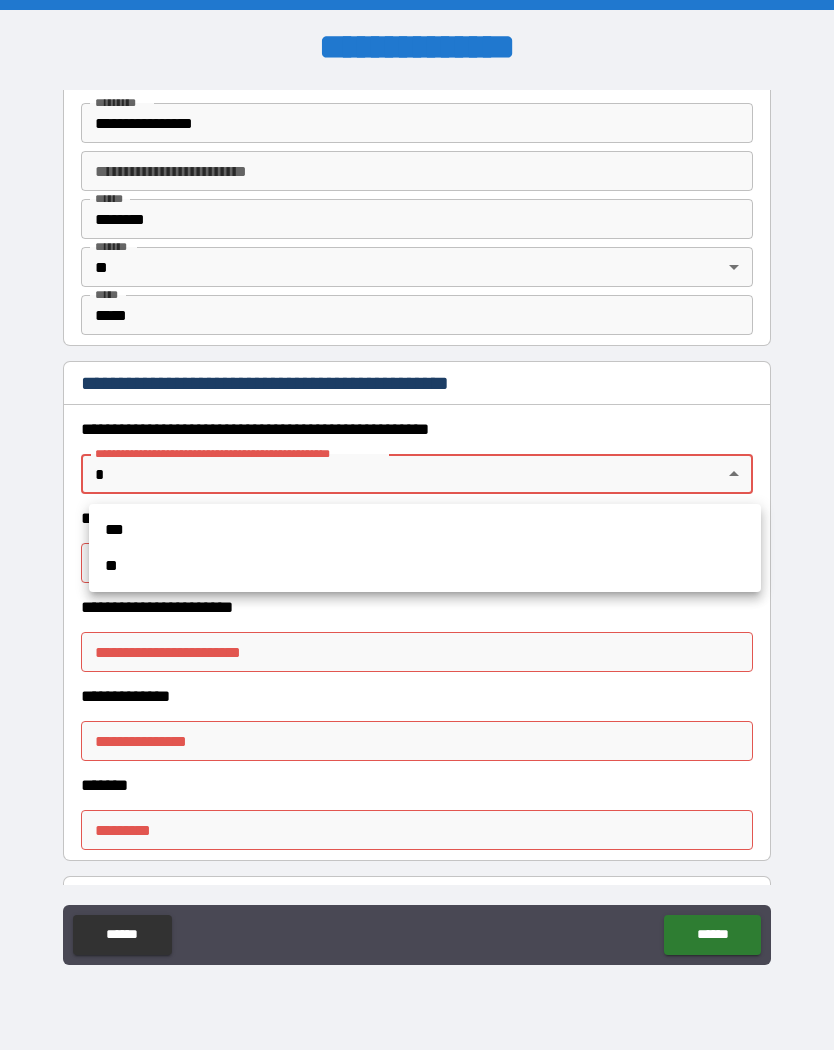 click on "**" at bounding box center [425, 566] 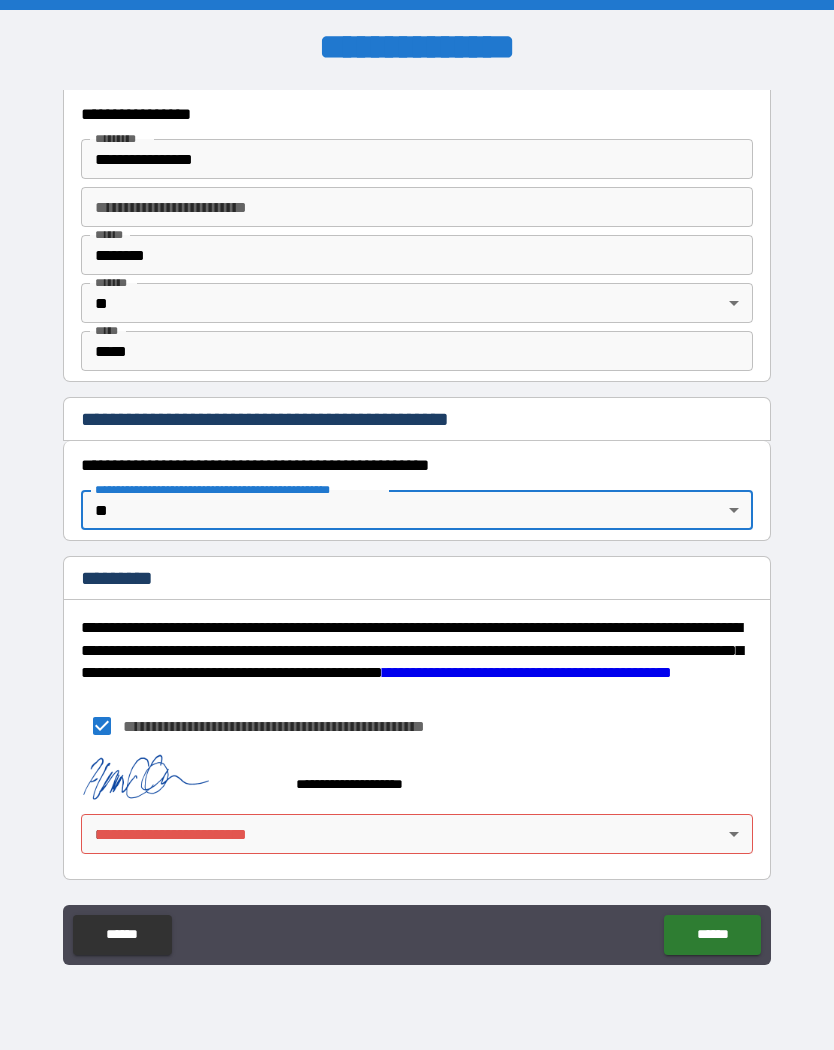 type on "*" 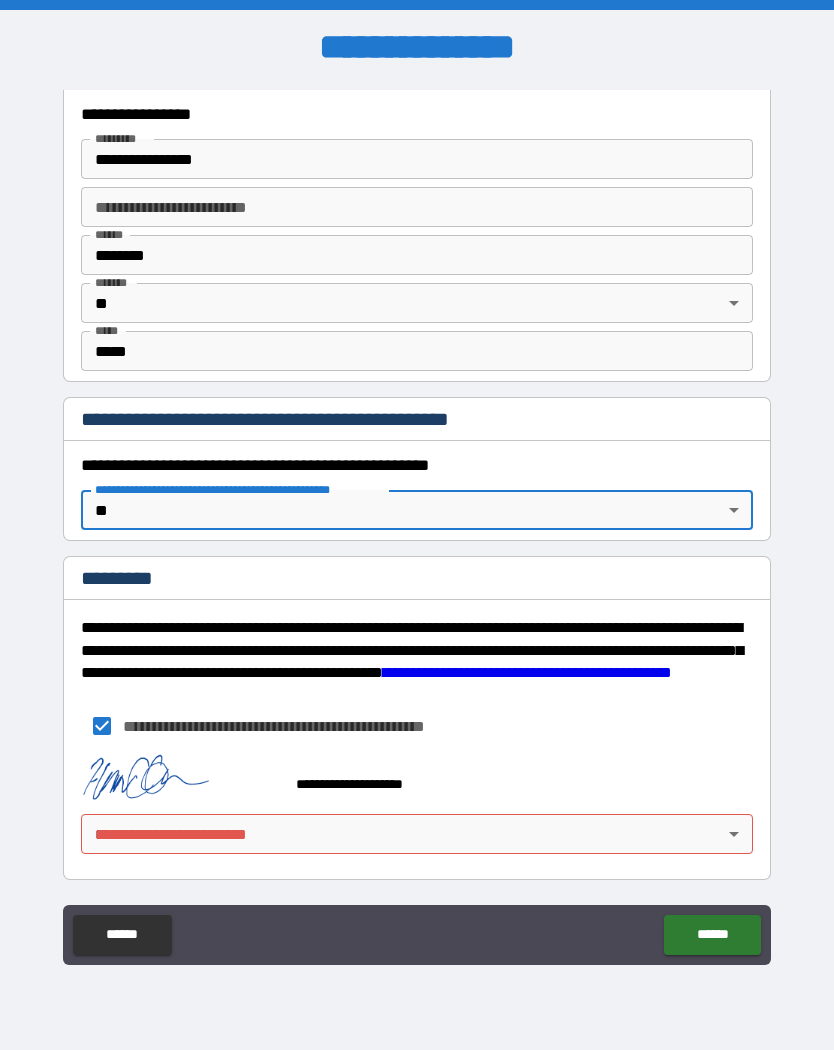scroll, scrollTop: 1905, scrollLeft: 0, axis: vertical 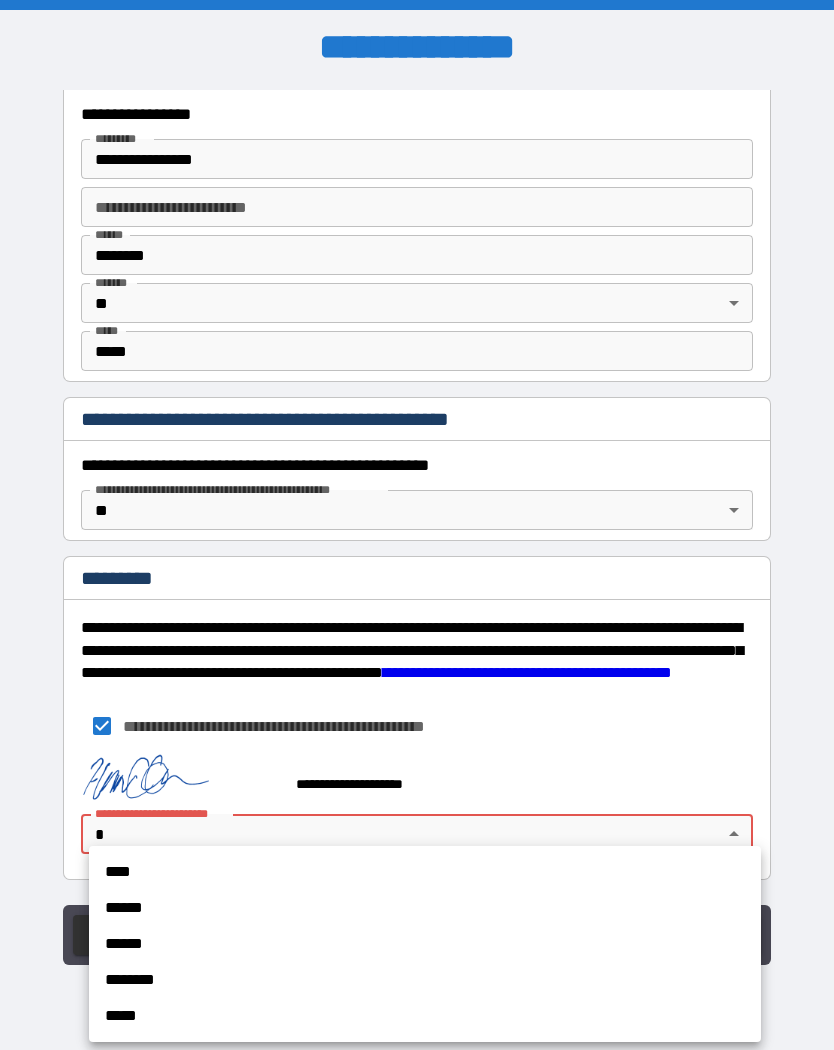click on "****" at bounding box center (425, 872) 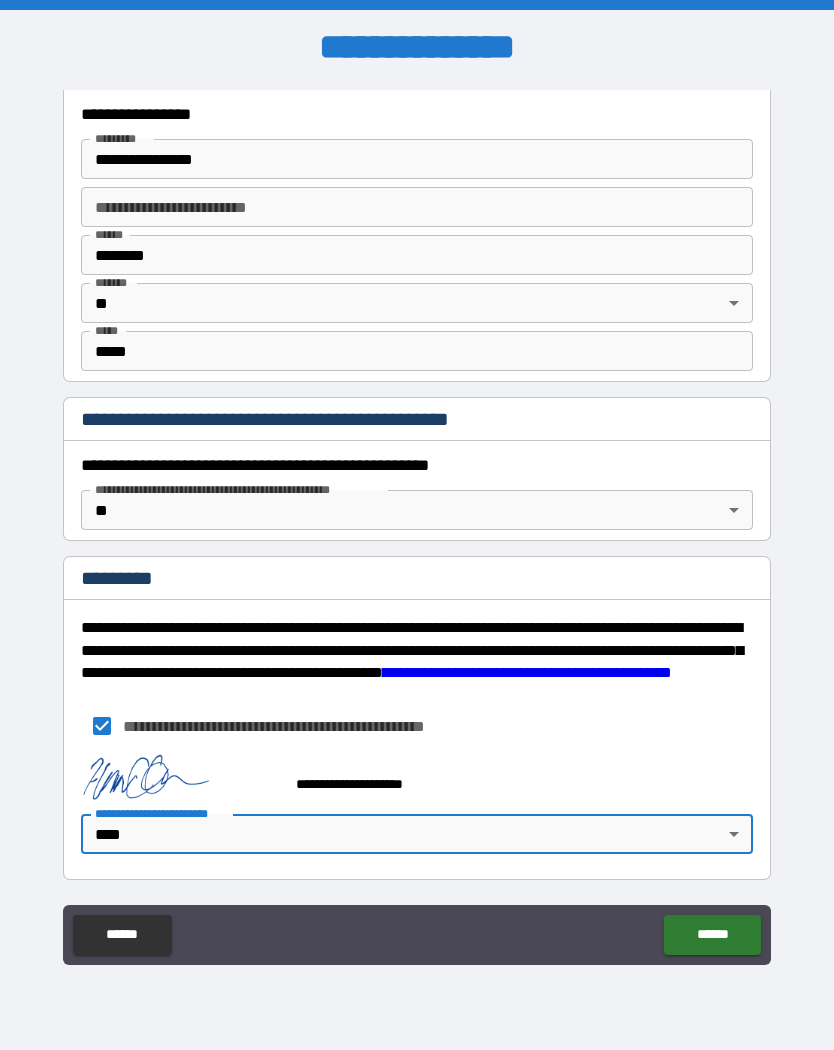 click on "******" at bounding box center [712, 935] 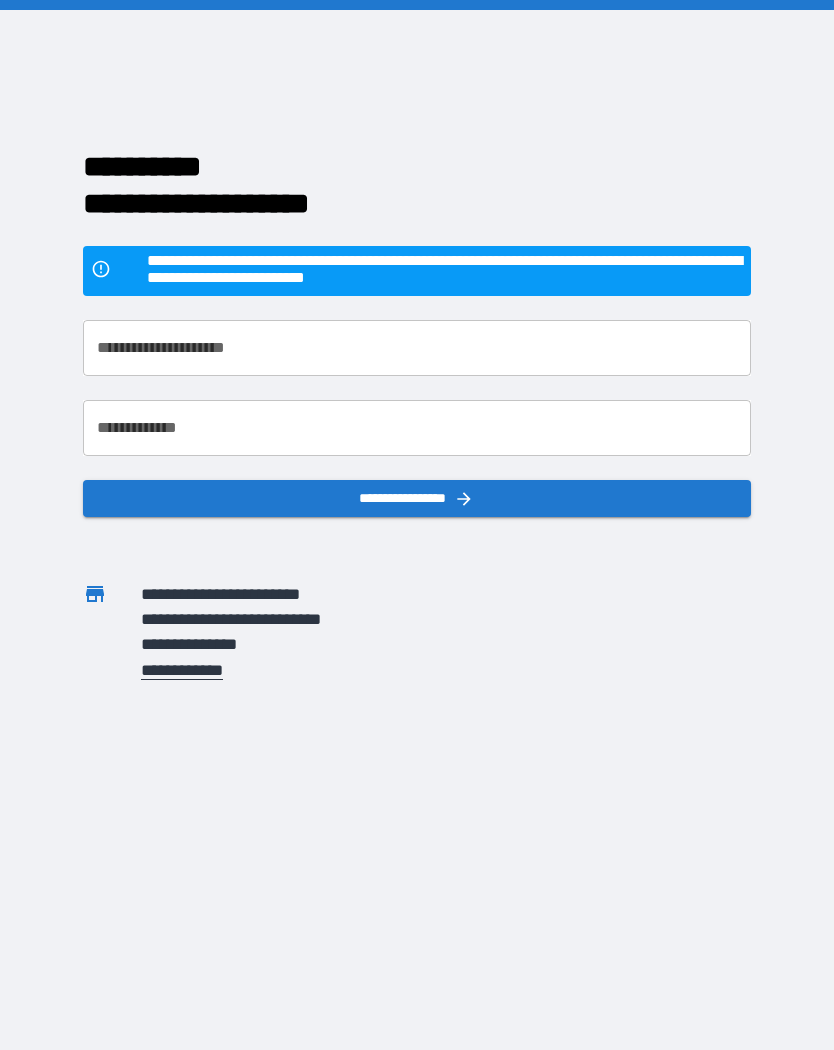 click on "**********" at bounding box center [416, 348] 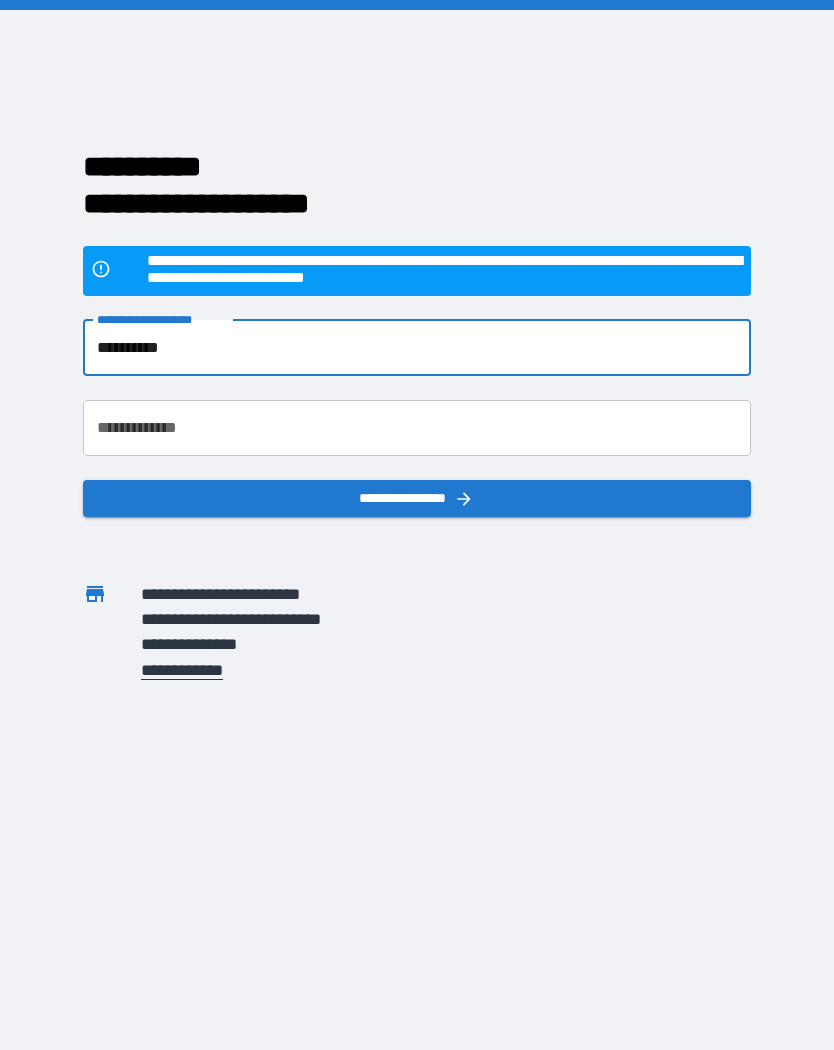 type on "**********" 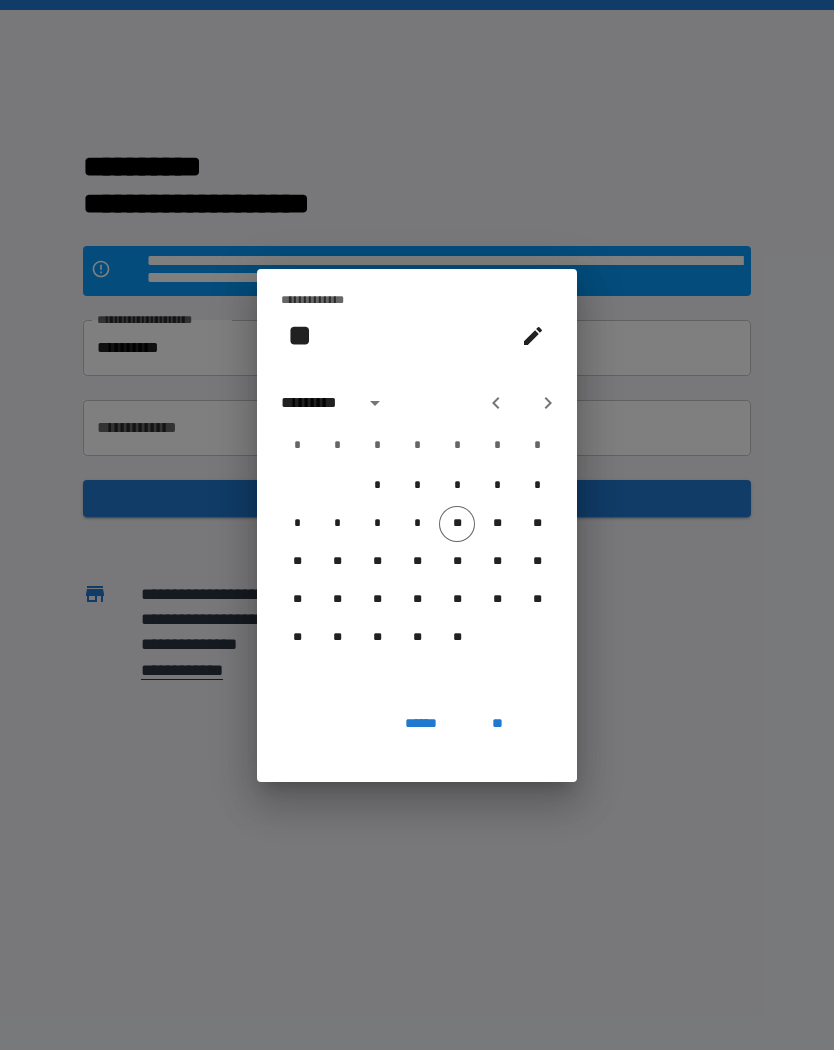 click on "**********" at bounding box center (417, 525) 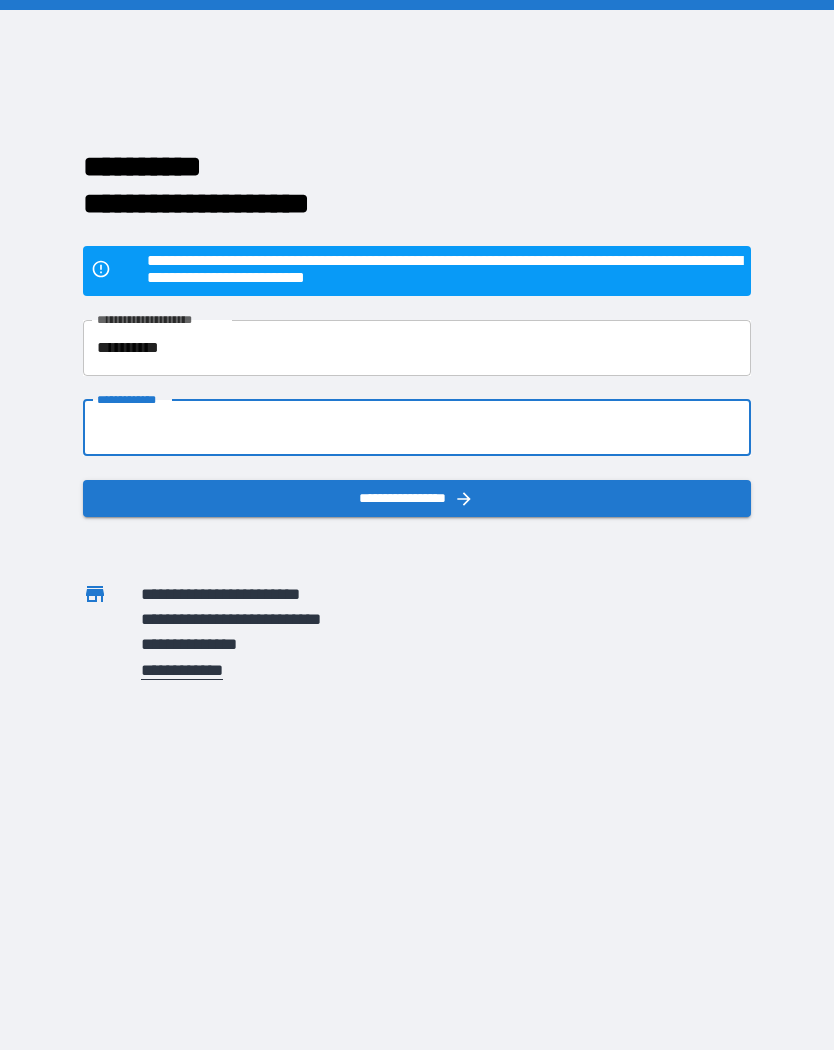 click on "**********" at bounding box center [416, 428] 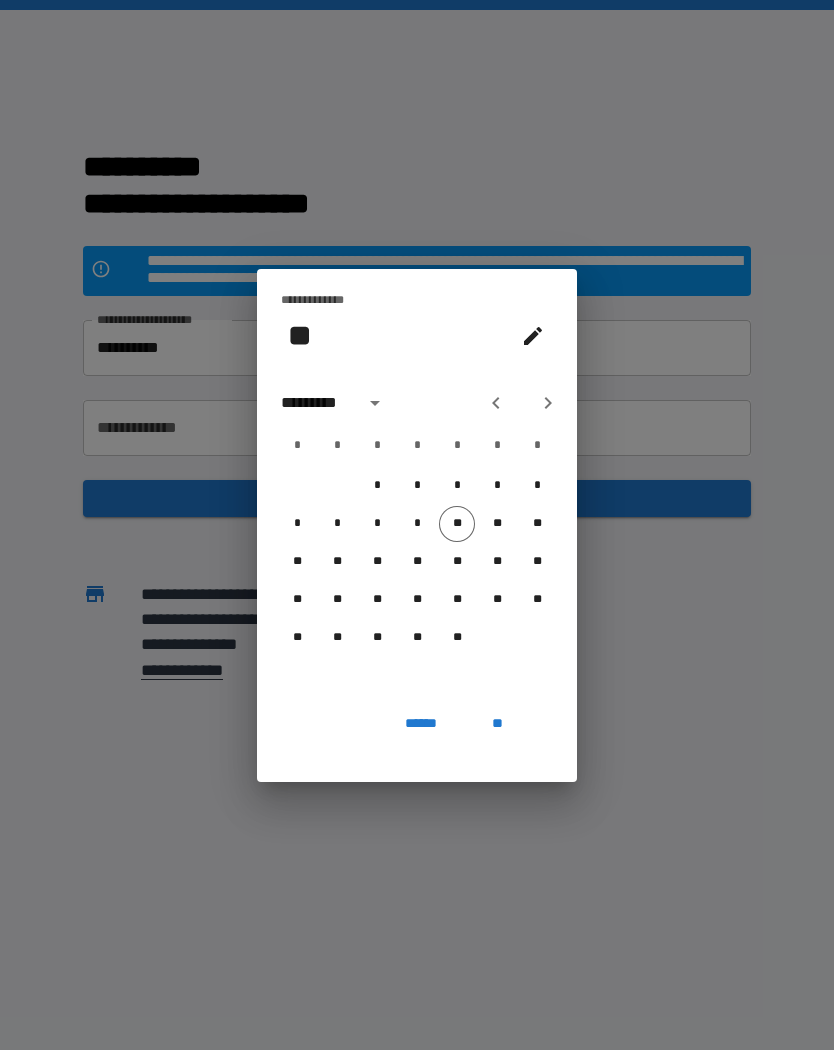 click 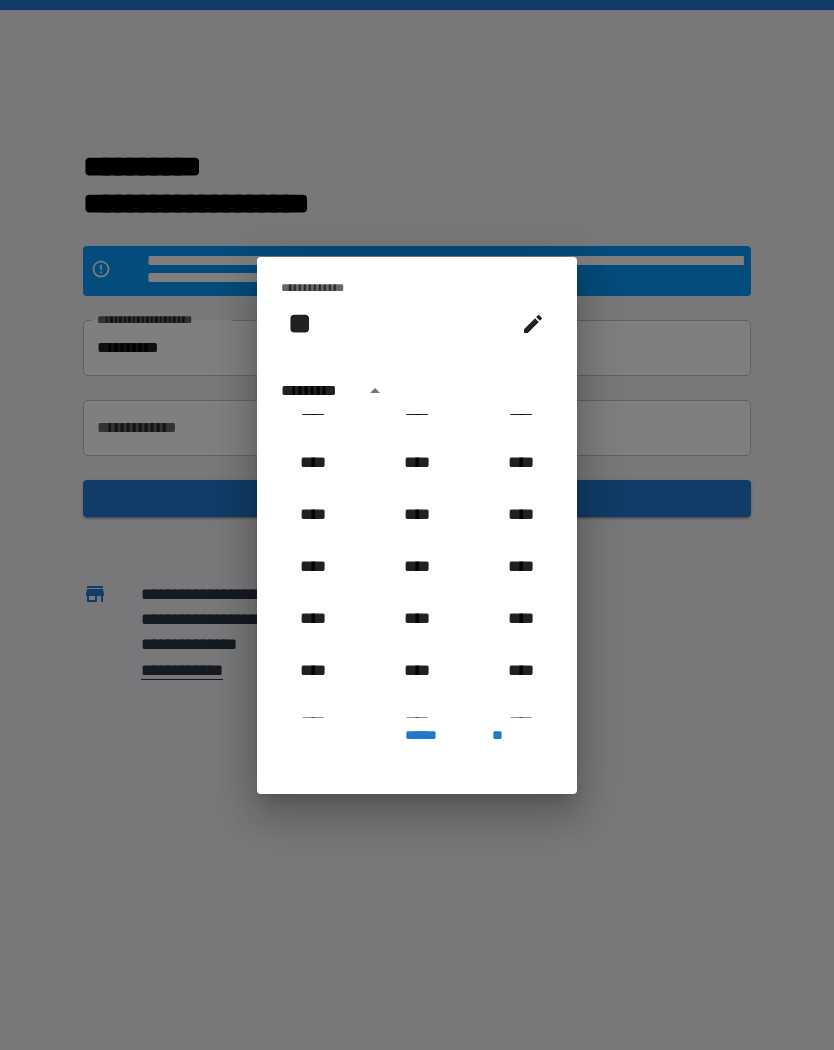 scroll, scrollTop: 1621, scrollLeft: 0, axis: vertical 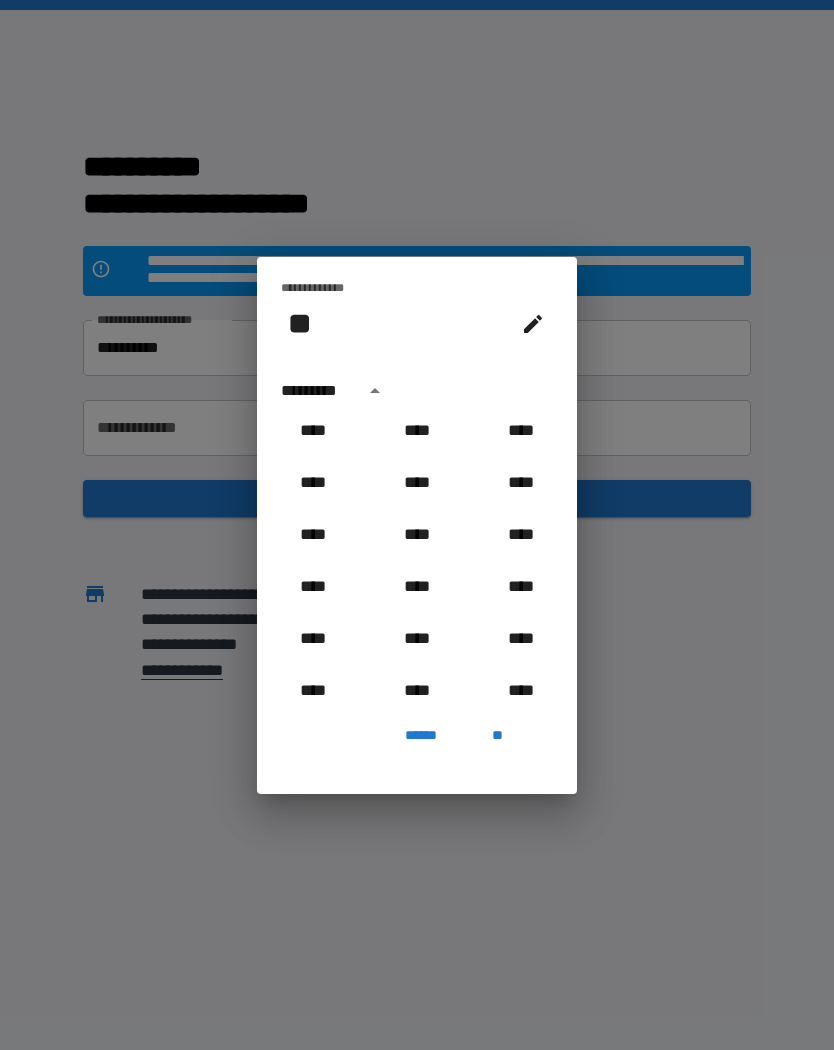 click on "****" at bounding box center (313, 587) 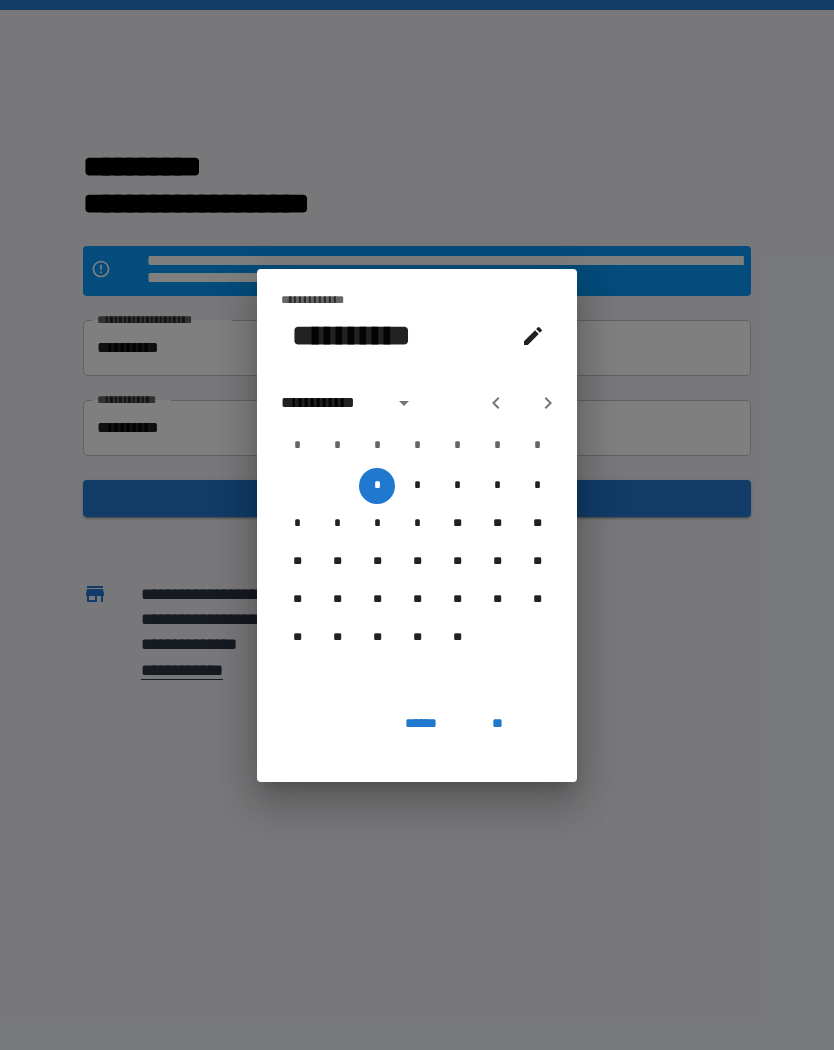click on "**" at bounding box center [457, 562] 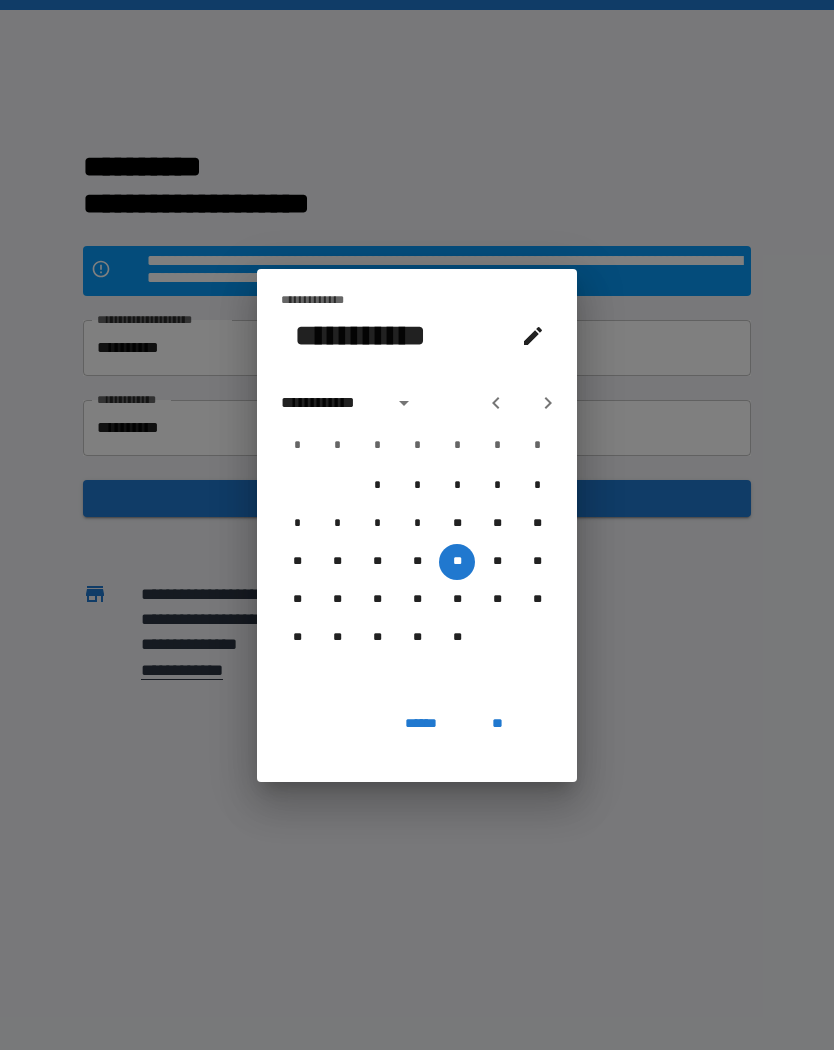 click on "* * * * * * * * * ** ** ** ** ** ** ** ** ** ** ** ** ** ** ** ** ** ** ** ** ** **" at bounding box center [417, 586] 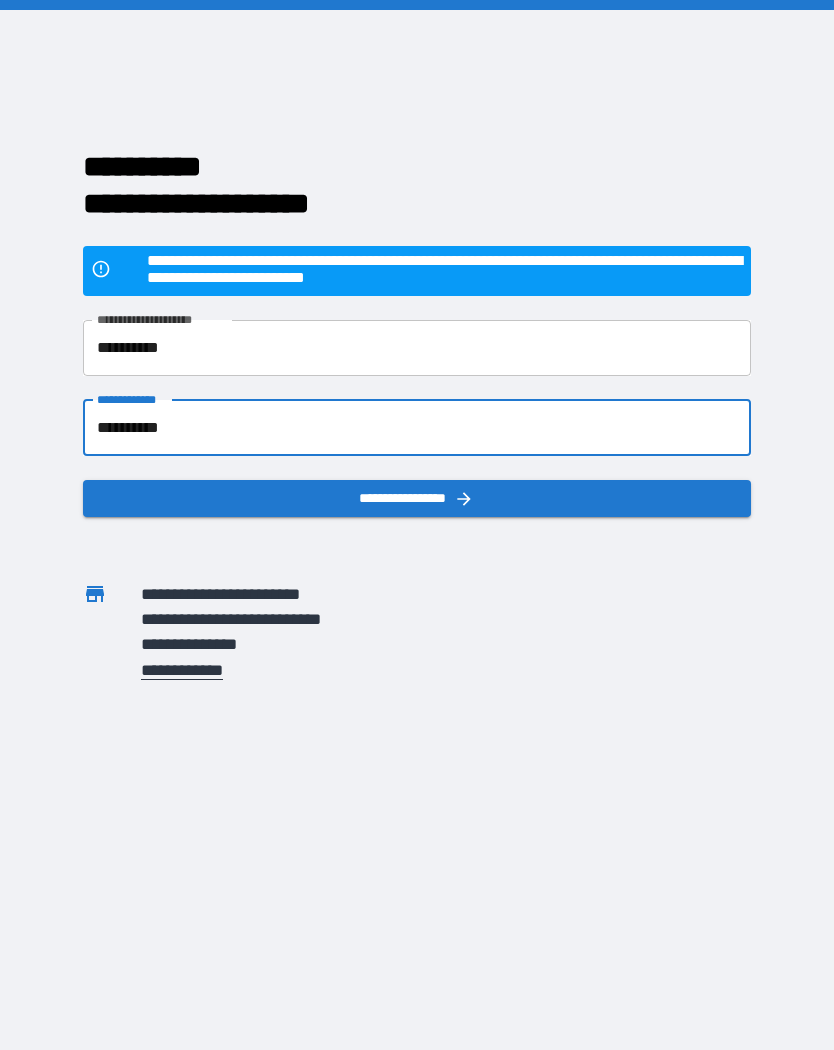 click on "**********" at bounding box center [416, 428] 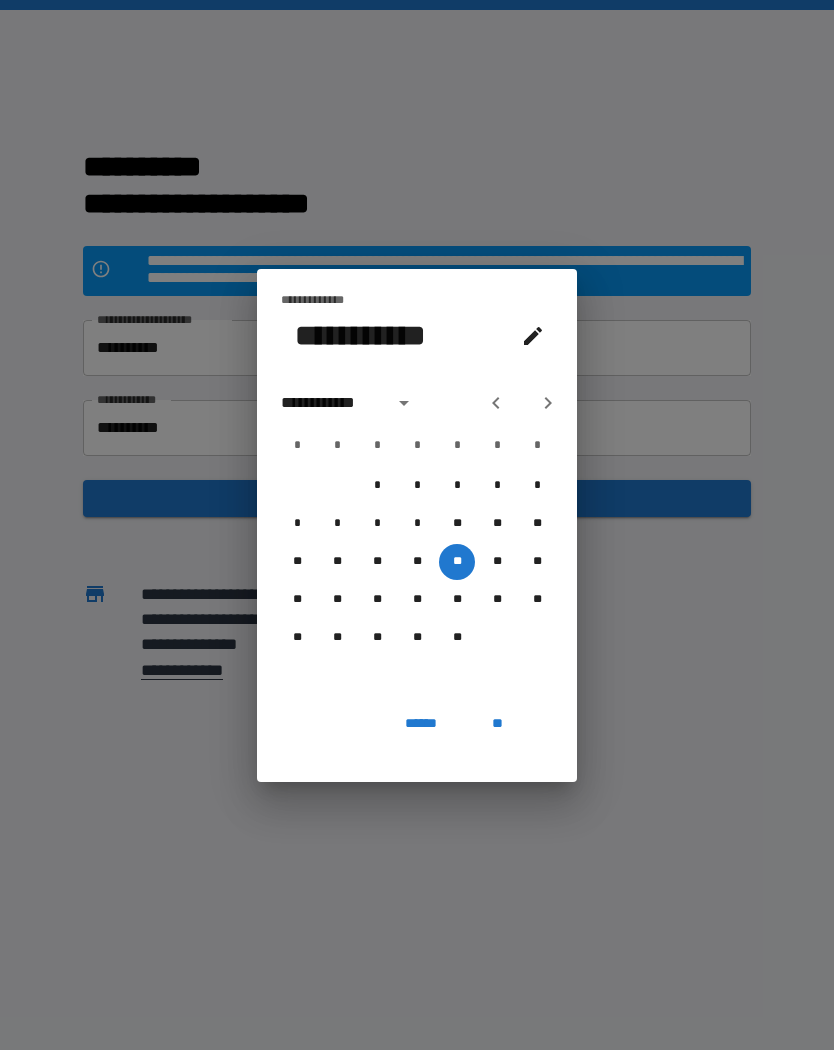 click 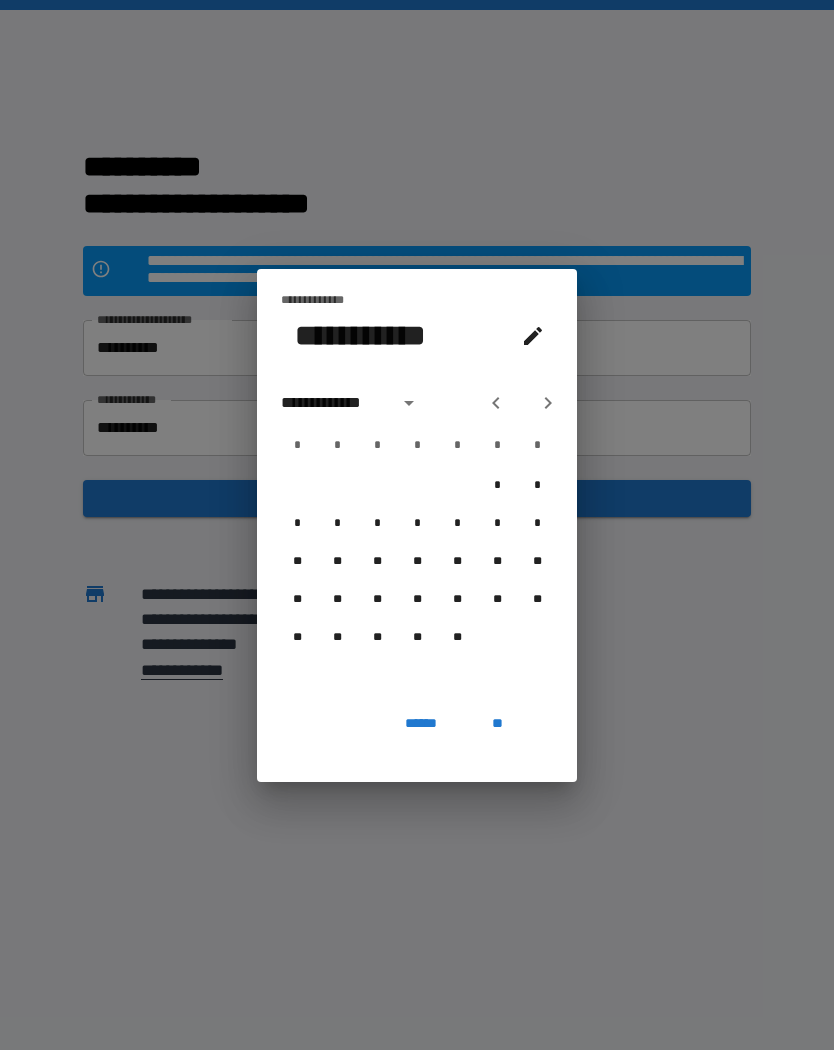 click 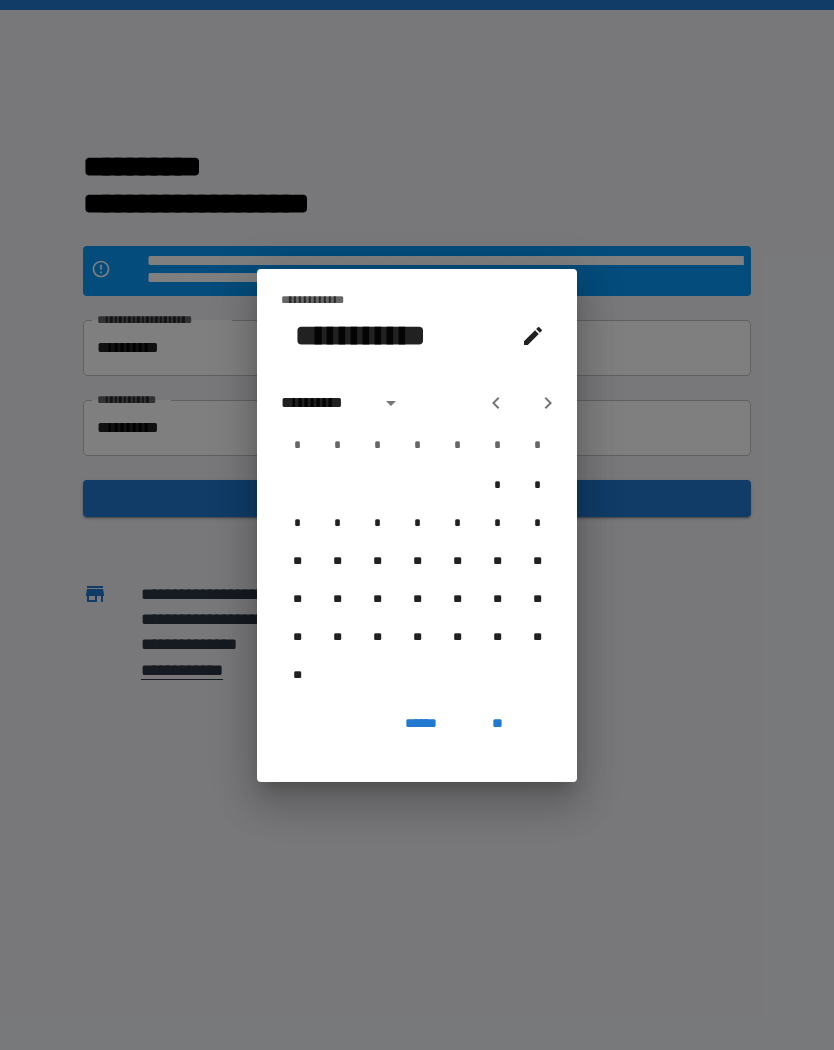 click 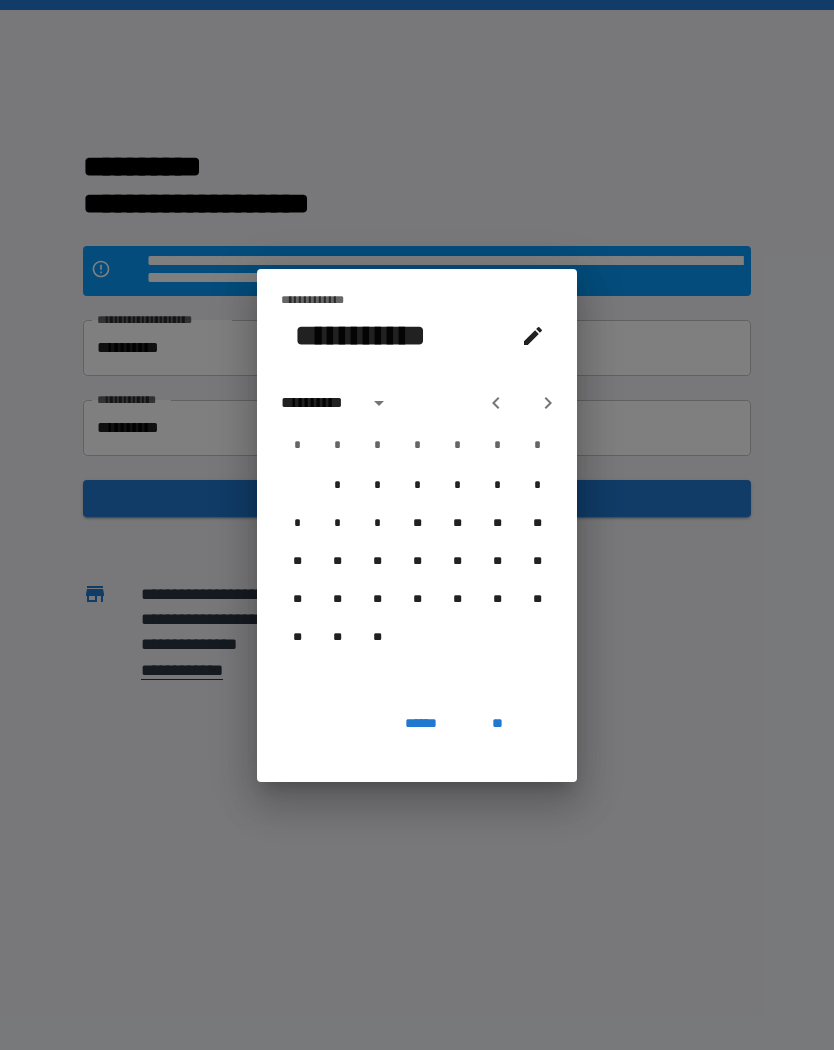 click on "**" at bounding box center (417, 562) 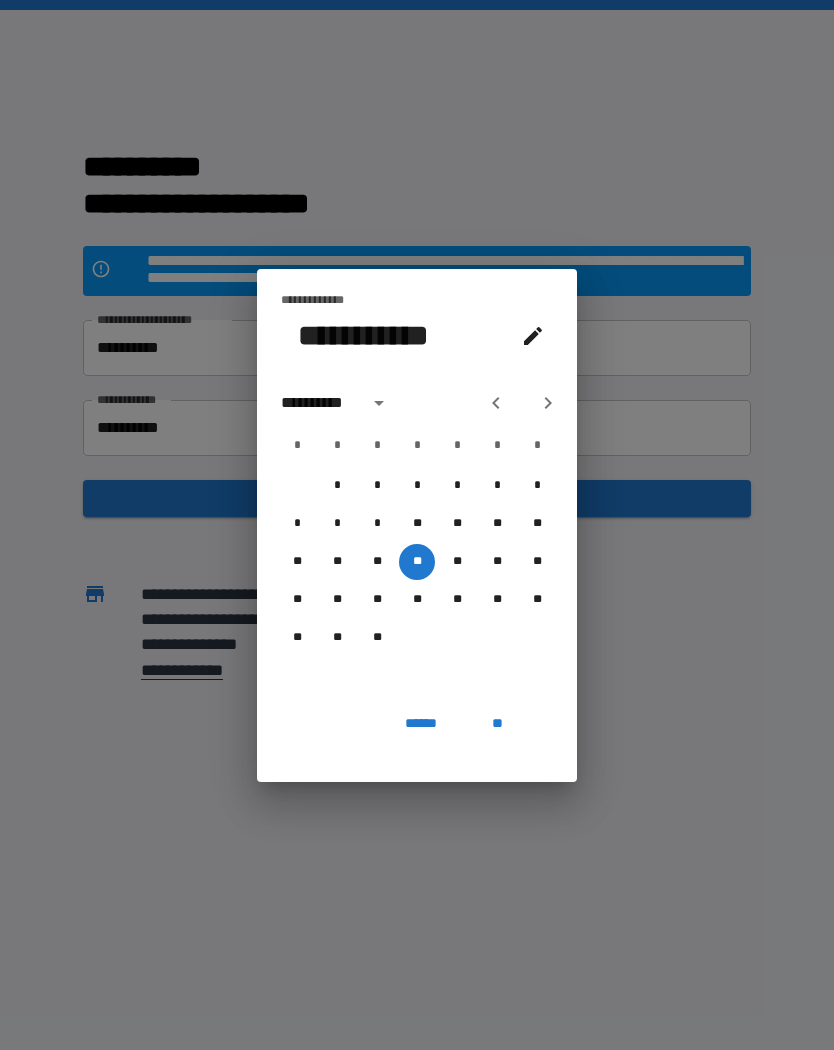 click on "**" at bounding box center [497, 724] 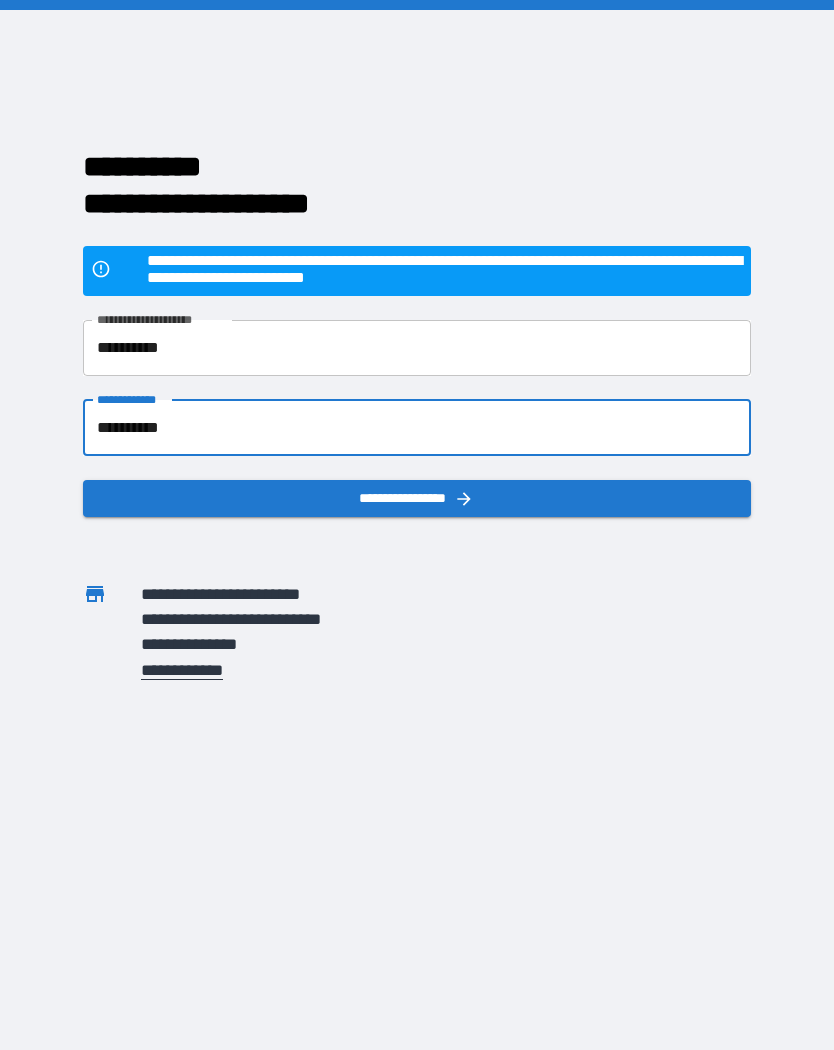 click on "**********" at bounding box center (416, 498) 